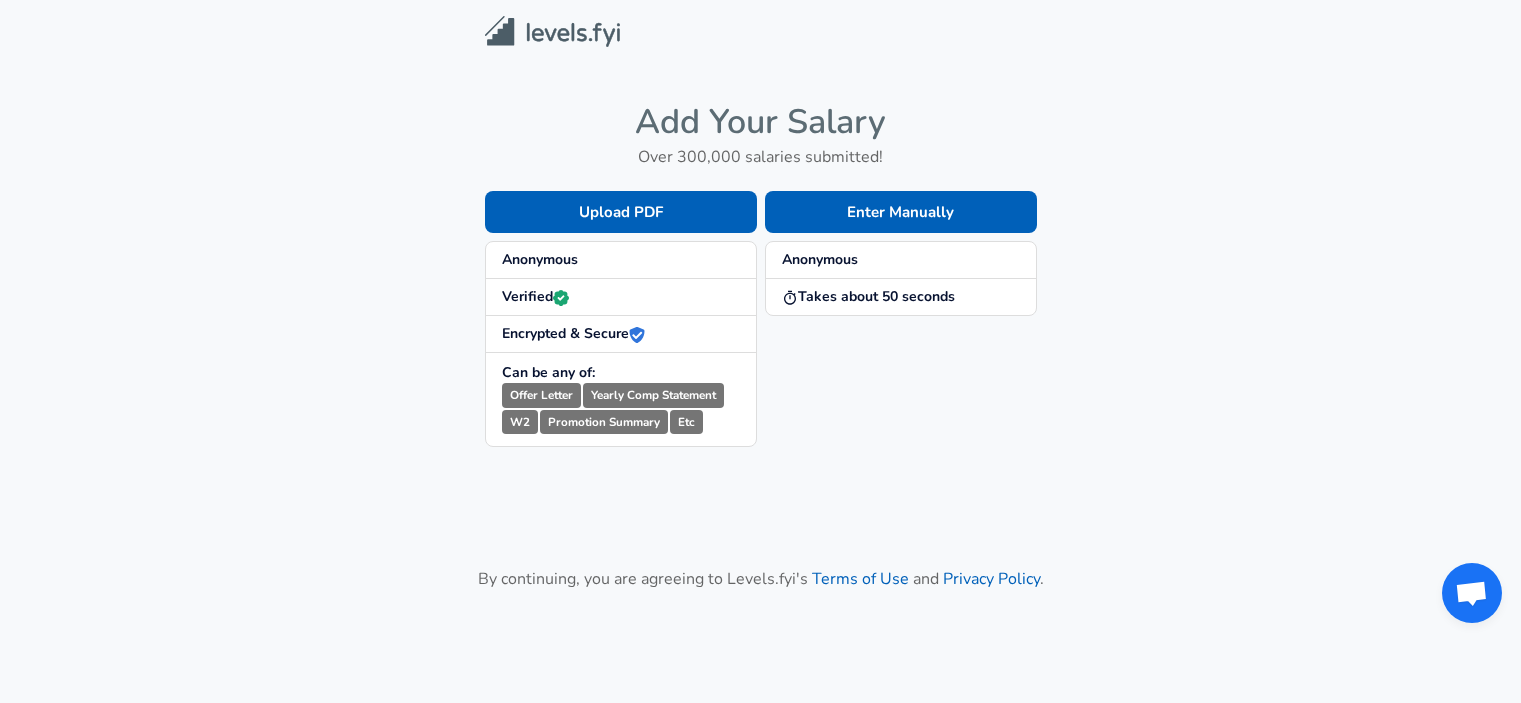 scroll, scrollTop: 0, scrollLeft: 0, axis: both 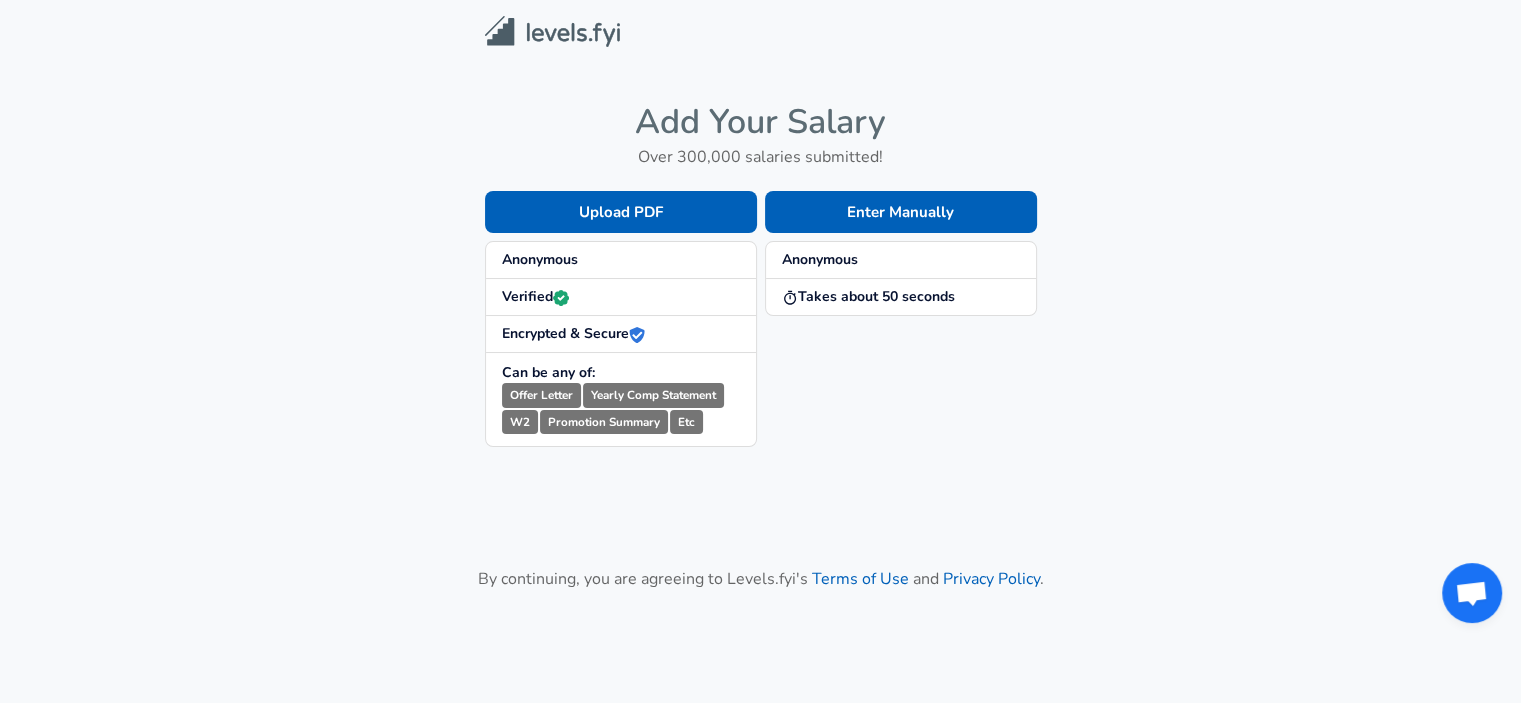 click on "Anonymous" at bounding box center (621, 260) 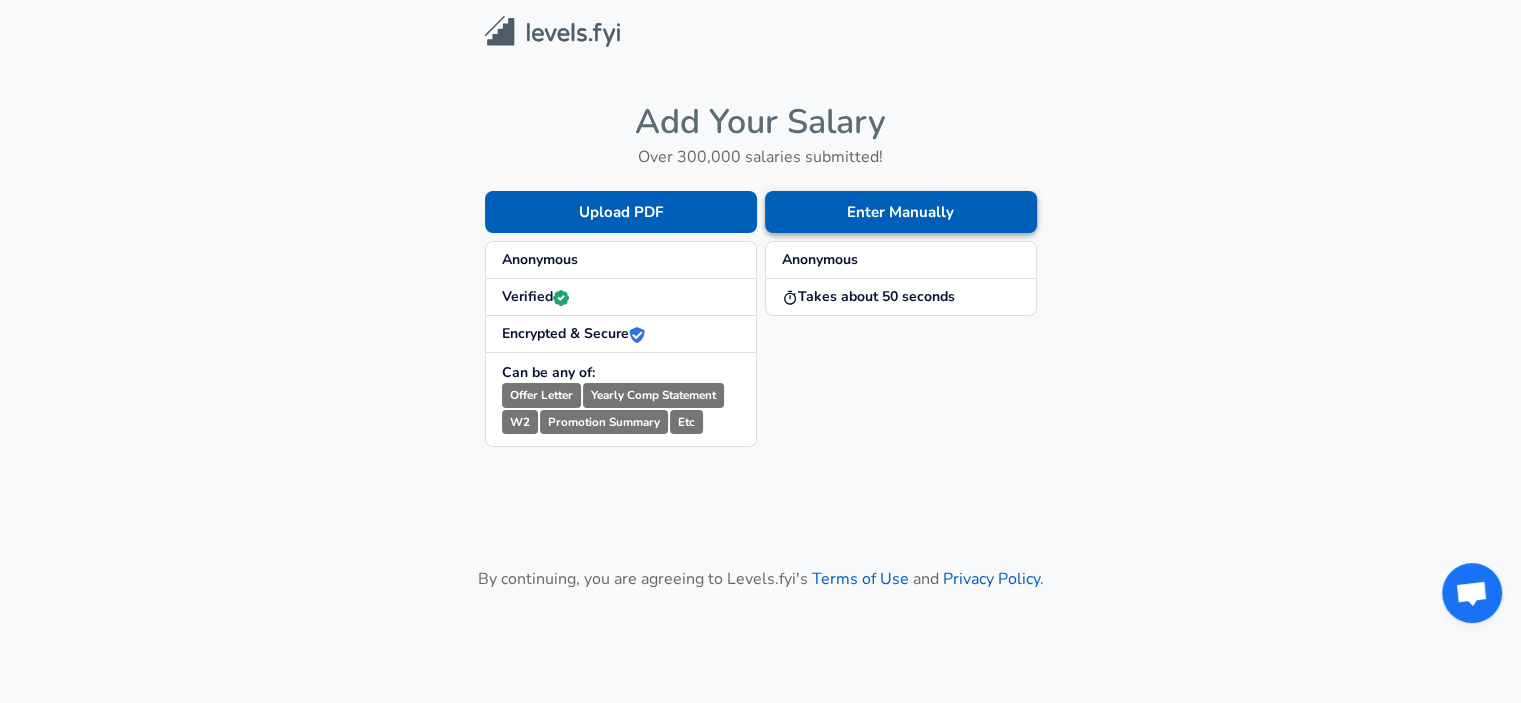 click on "Enter Manually" at bounding box center [901, 212] 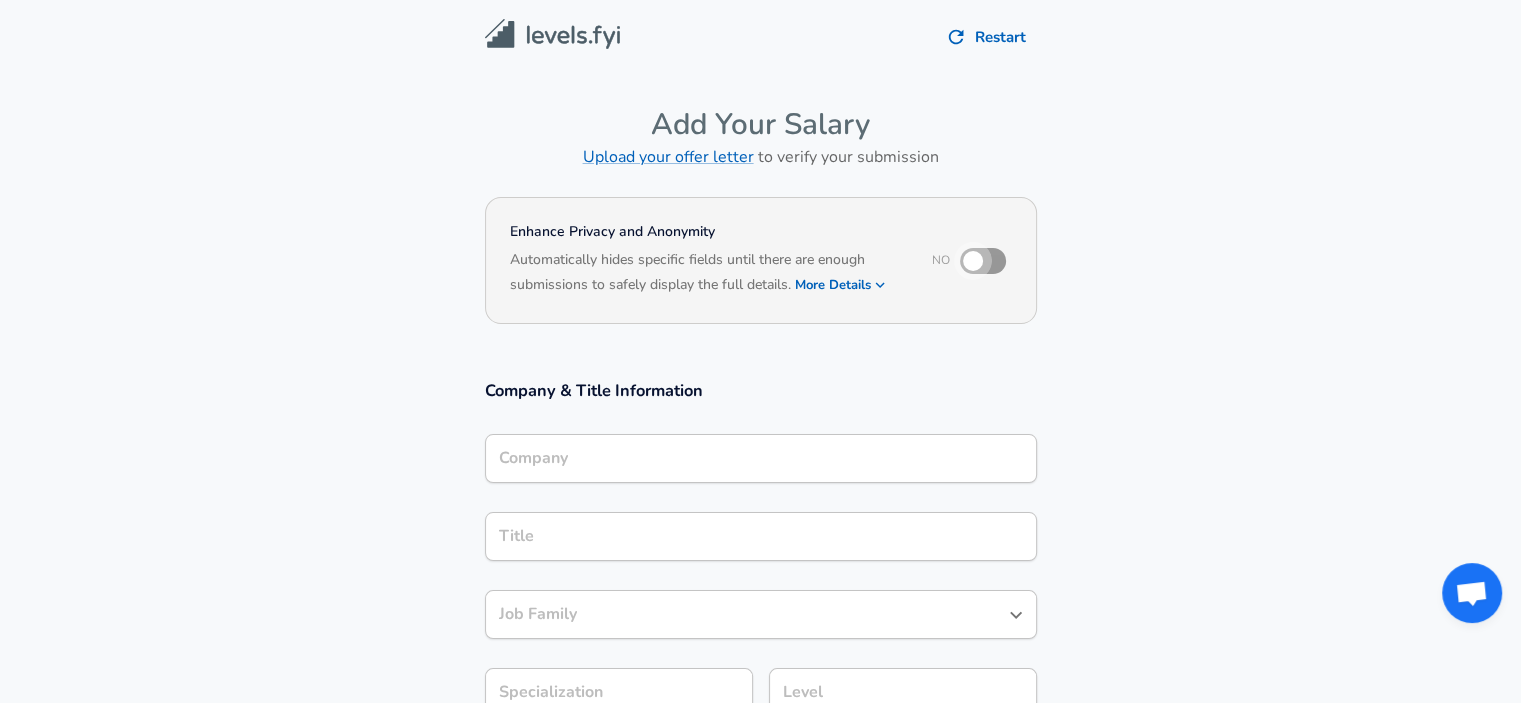 click at bounding box center (973, 261) 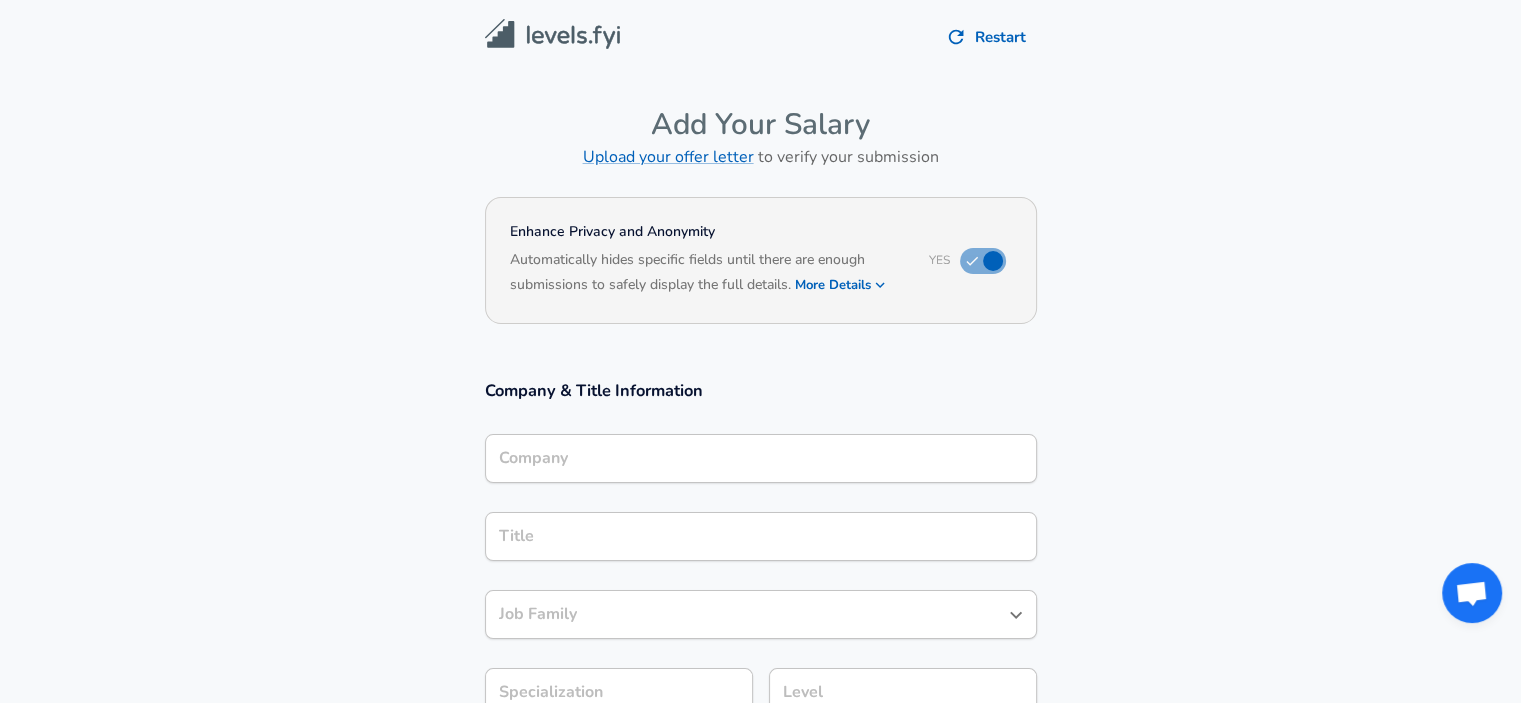 click on "Enhance Privacy and Anonymity Yes Automatically hides specific fields until there are enough submissions to safely display the full details.   More Details Based on your submission and the data points that we have already collected, we will automatically hide and anonymize specific fields if there aren't enough data points to remain sufficiently anonymous." at bounding box center [760, 273] 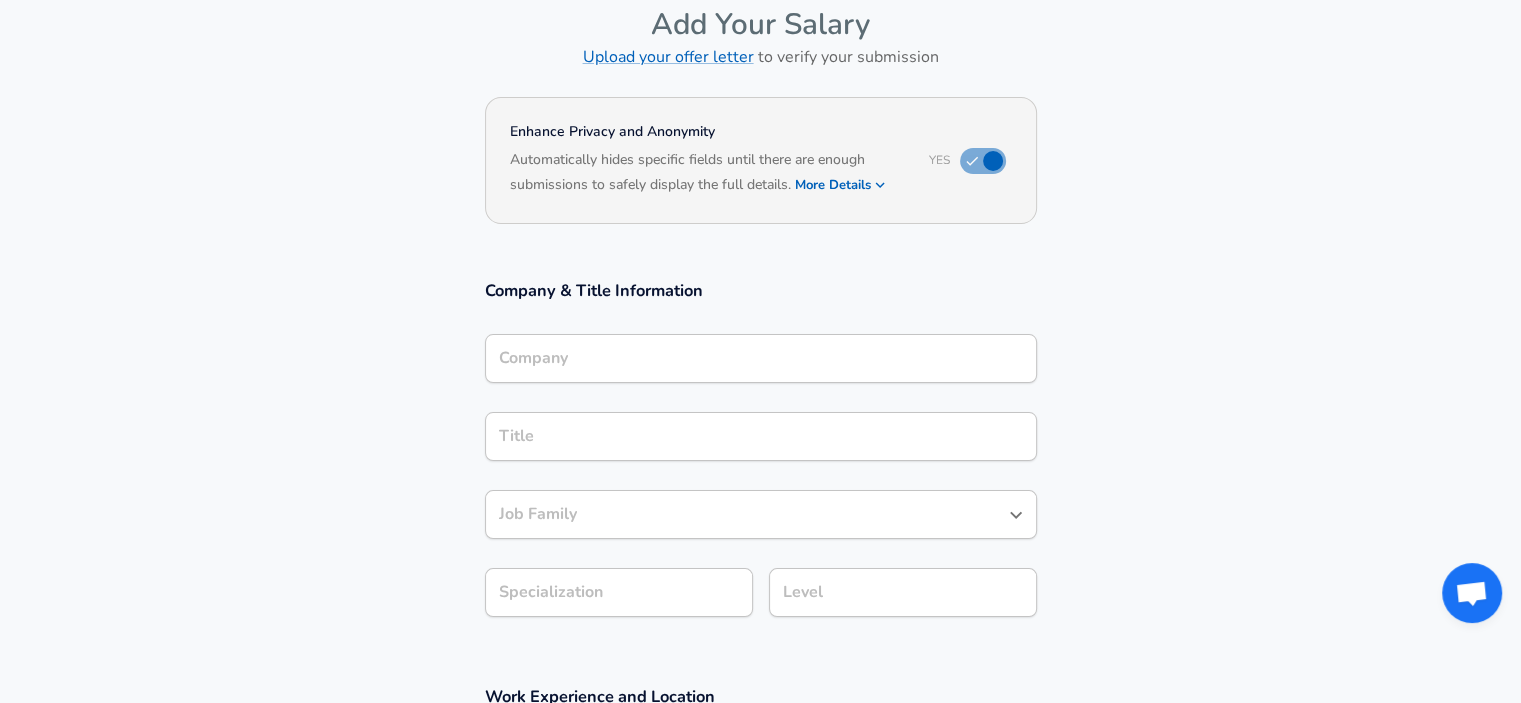 click on "Company" at bounding box center (761, 358) 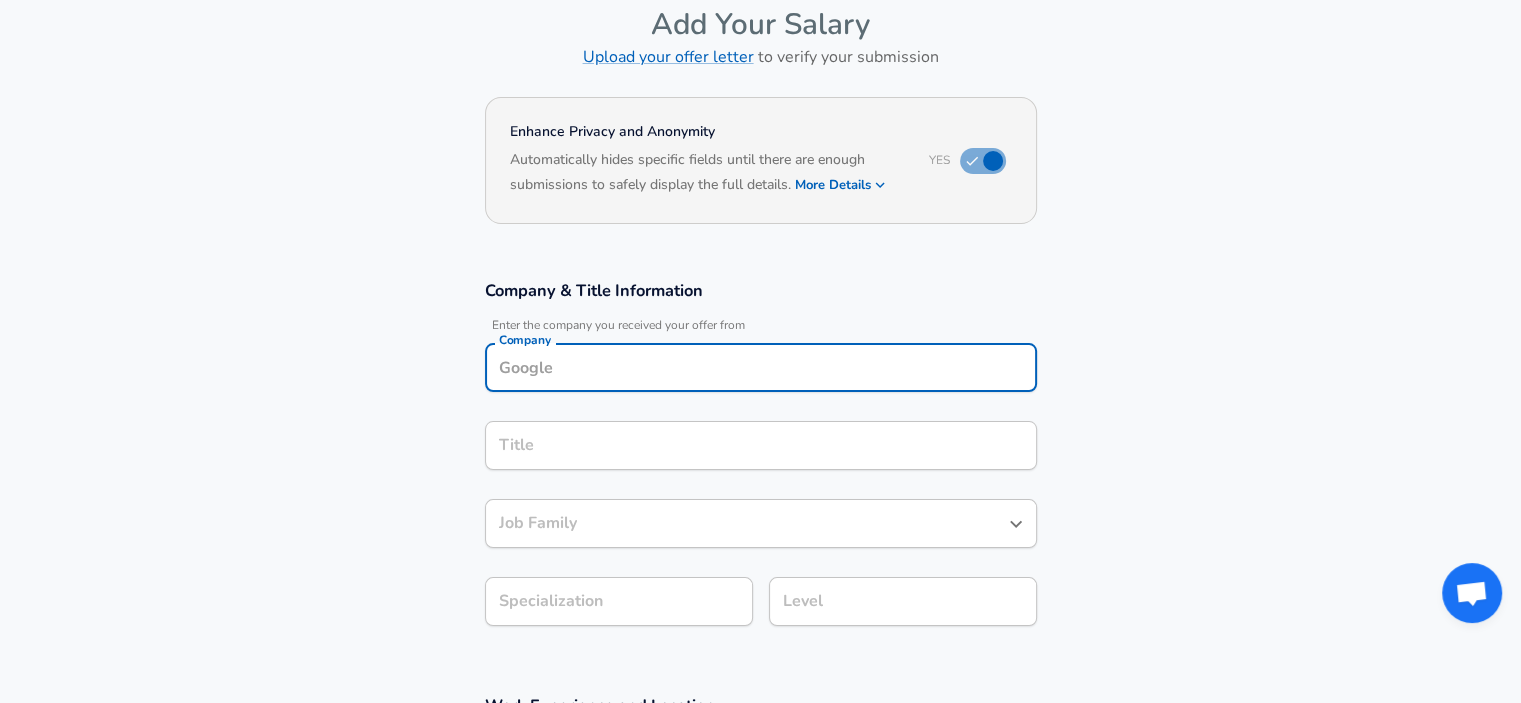 scroll, scrollTop: 120, scrollLeft: 0, axis: vertical 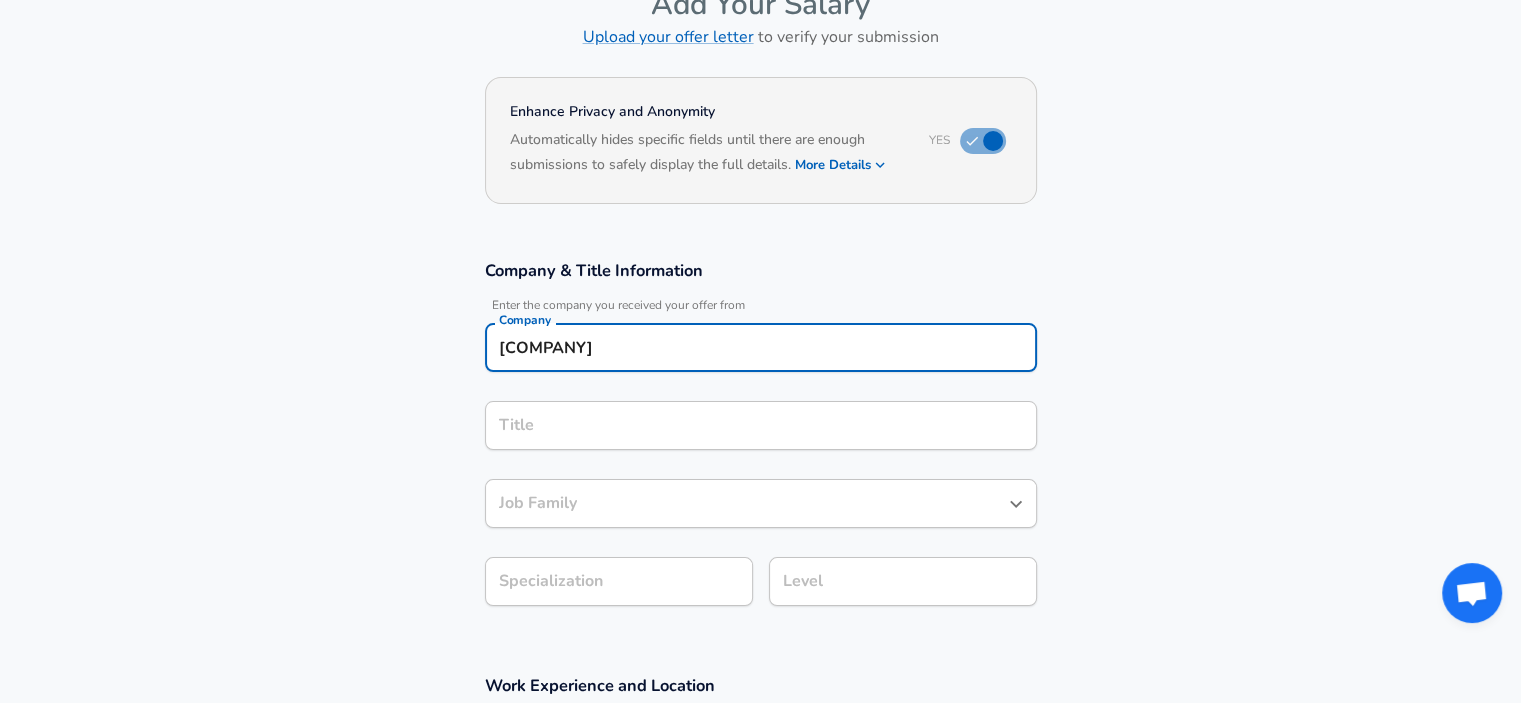 type on "[COMPANY]" 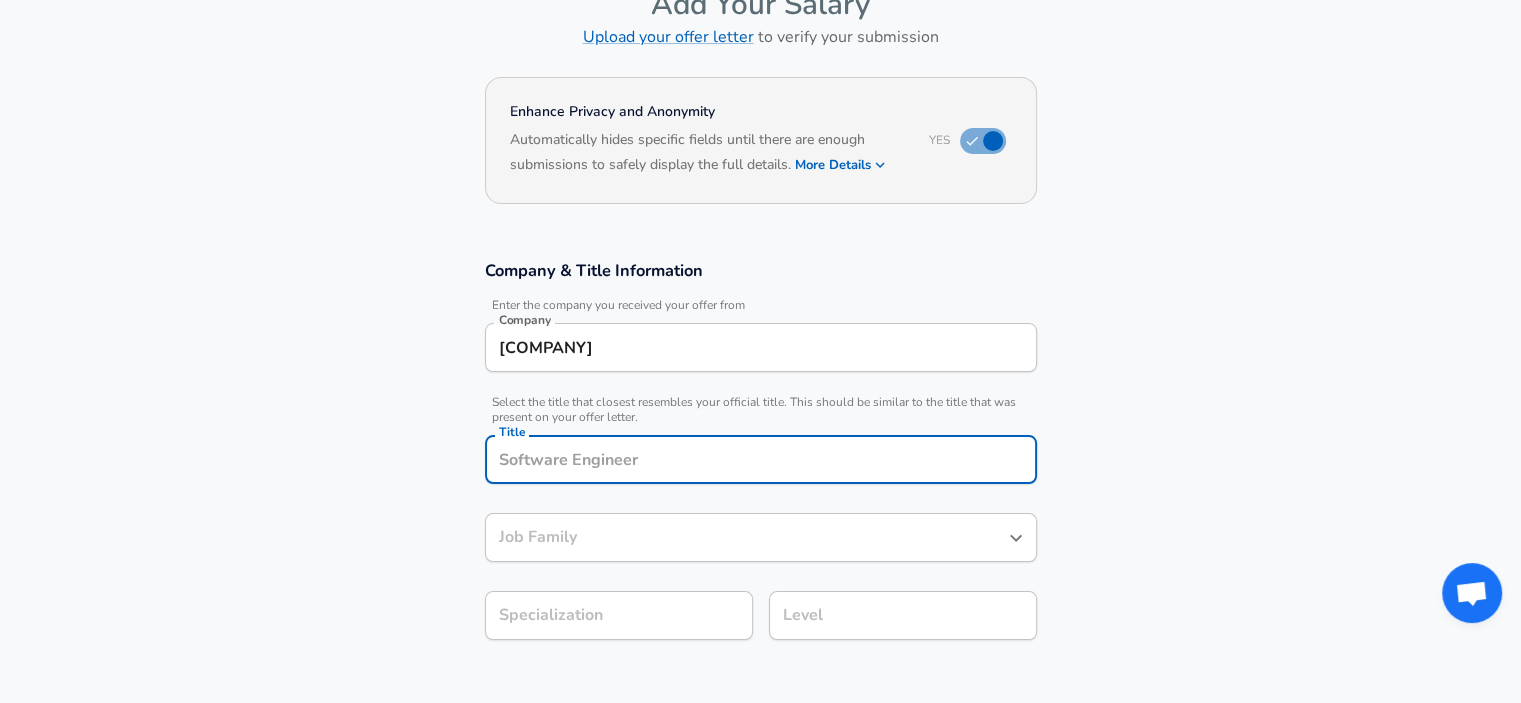 scroll, scrollTop: 160, scrollLeft: 0, axis: vertical 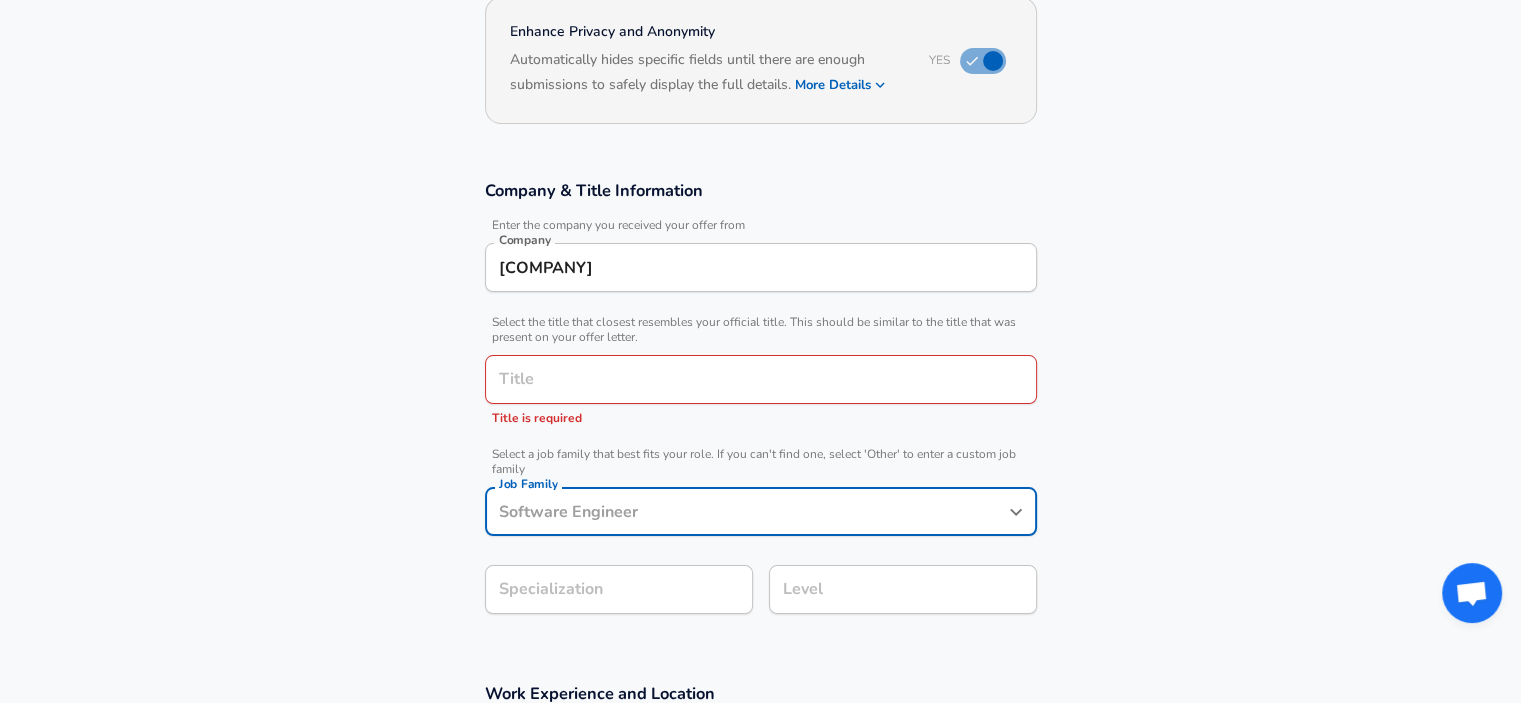 click on "Title" at bounding box center [761, 379] 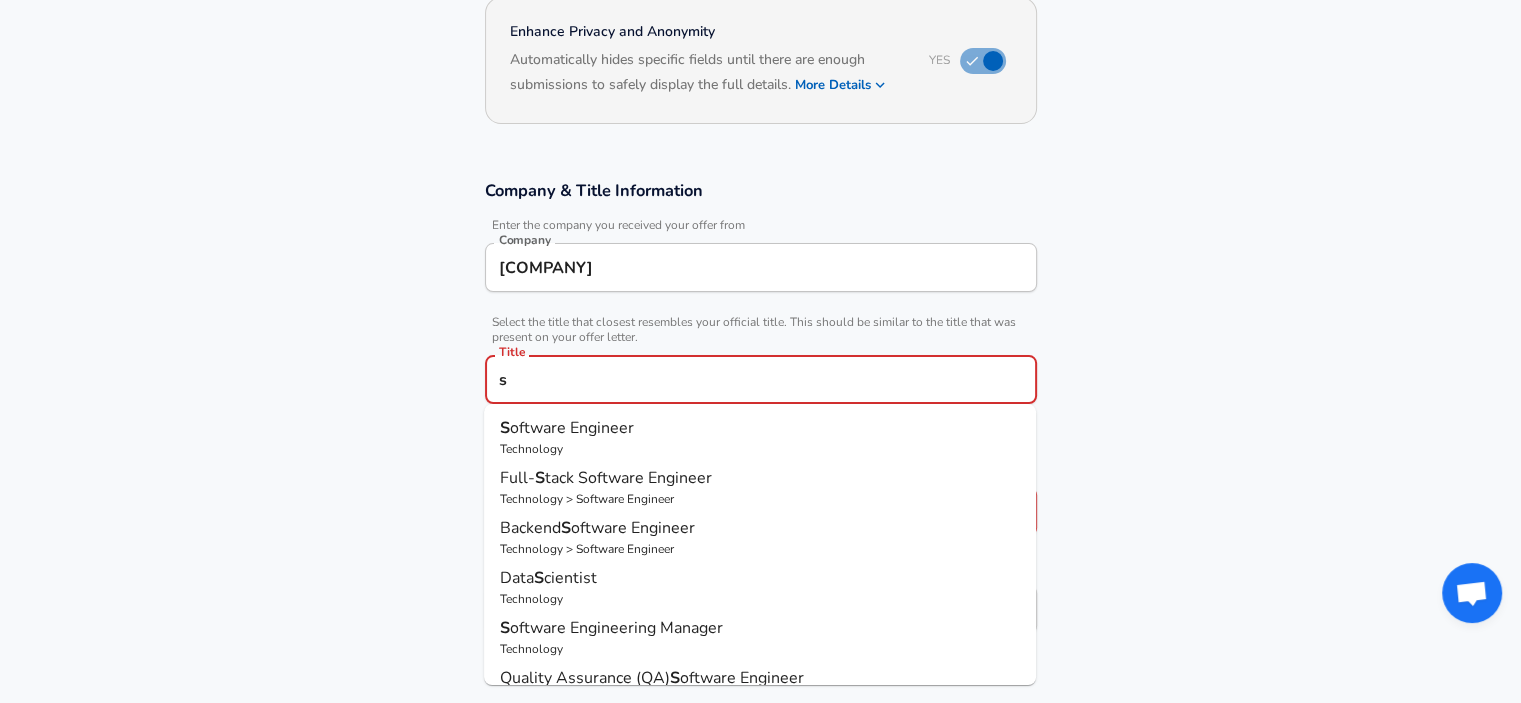 click on "Technology" at bounding box center (760, 449) 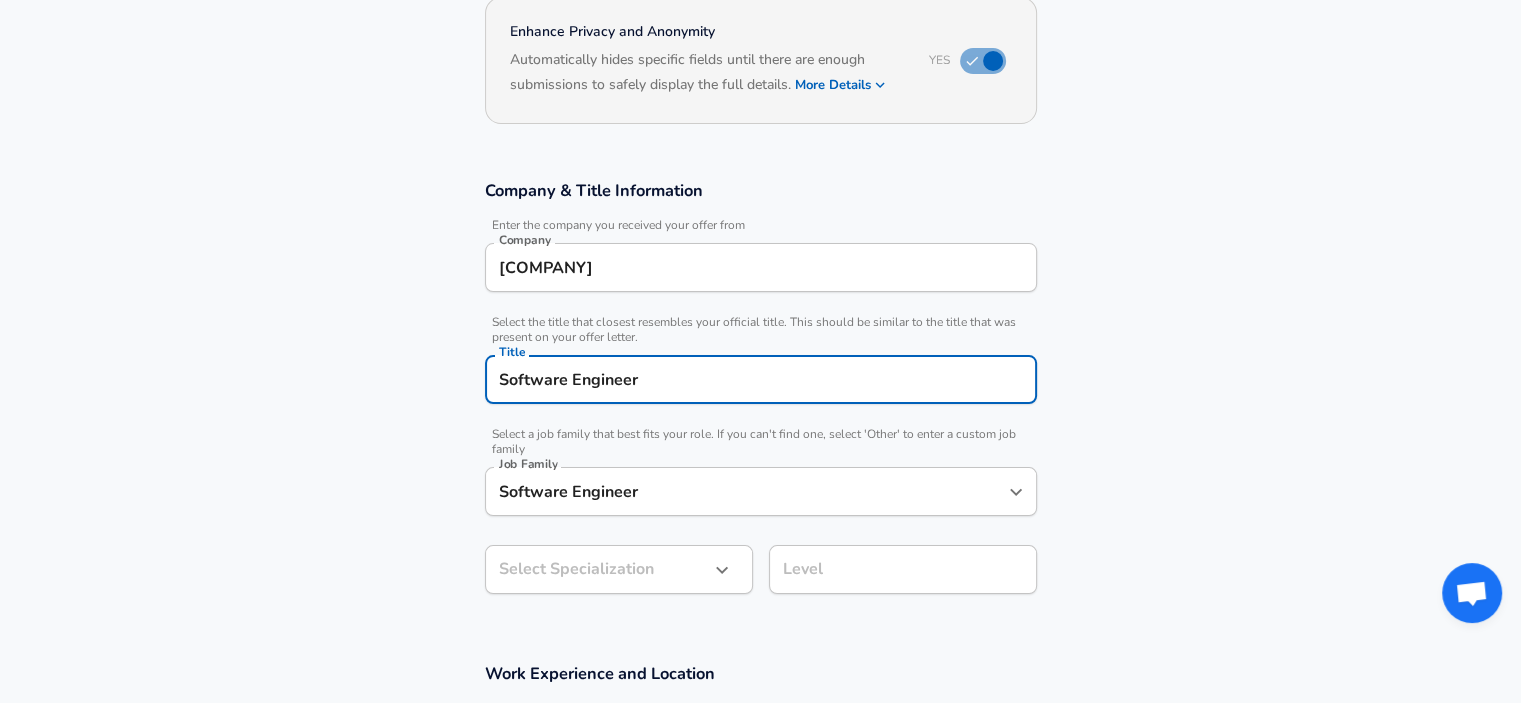type on "Software Engineer" 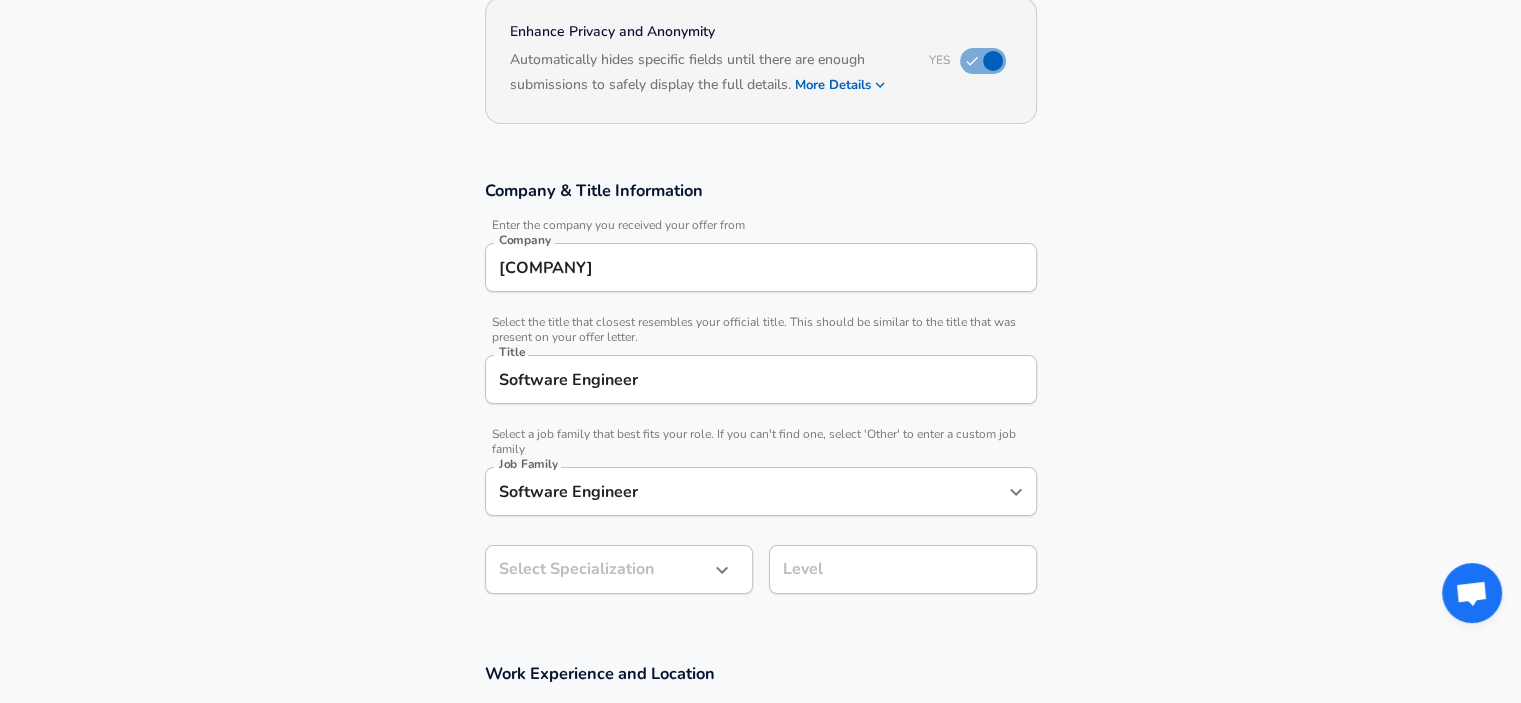 click on "Company & Title Information &nbsp; Enter the company you received your offer from Company [COMPANY] Company &nbsp; Select the title that closest resembles your official title. This should be similar to the title that was present on your offer letter. Title Software Engineer Title &nbsp; Select a job family that best fits your role. If you can't find one, select 'Other' to enter a custom job family Job Family Software Engineer Job Family Select Specialization &nbsp; Select Specialization Level Level" at bounding box center (760, 397) 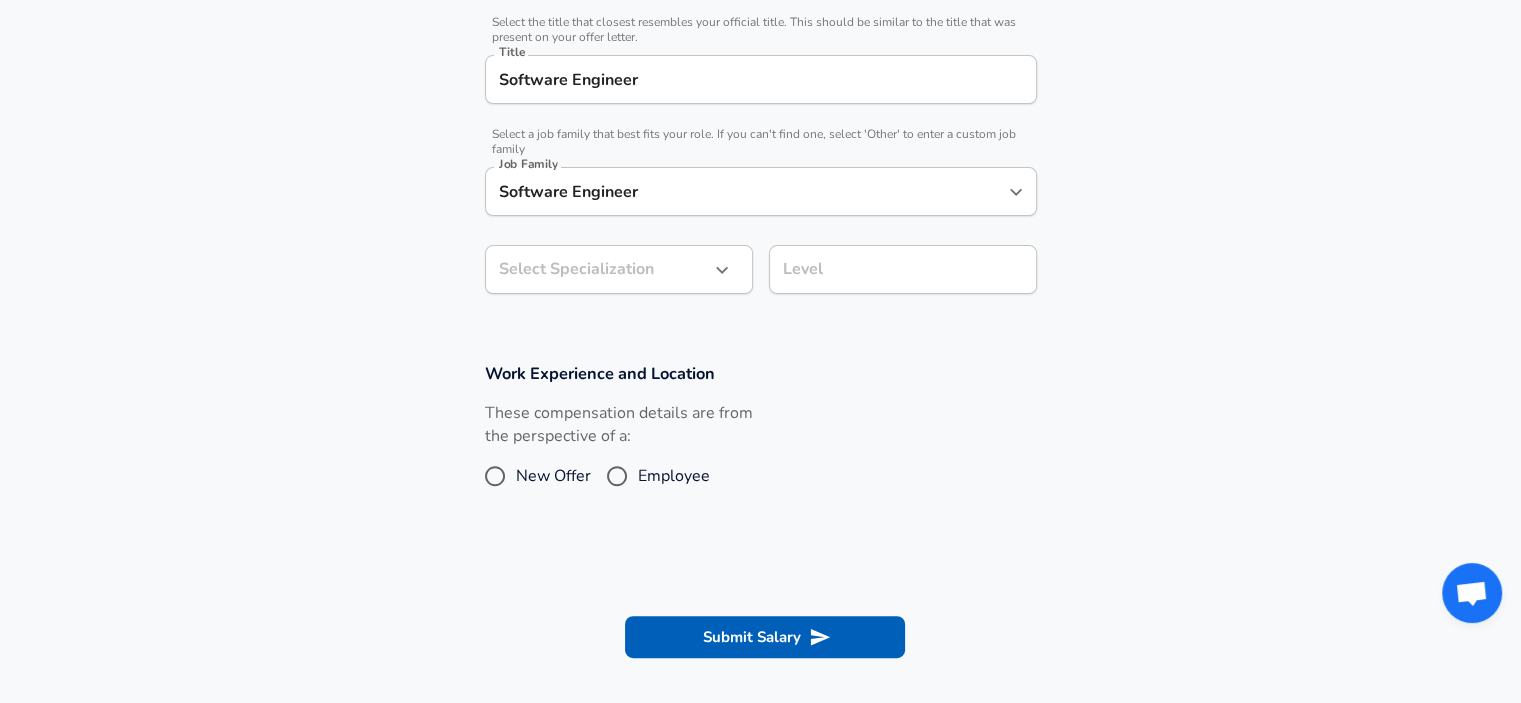 click on "Restart Add Your Salary Upload your offer letter &nbsp; to verify your submission Enhance Privacy and Anonymity Yes Automatically hides specific fields until there are enough submissions to safely display the full details. &nbsp; More Details Based on your submission and the data points that we have already collected, we will automatically hide and anonymize specific fields if there aren't enough data points to remain sufficiently anonymous. Company & Title Information &nbsp; Enter the company you received your offer from Company [COMPANY] Company &nbsp; Select the title that closest resembles your official title. This should be similar to the title that was present on your offer letter. Title Software Engineer Title &nbsp; Select a job family that best fits your role. If you can't find one, select 'Other' to enter a custom job family Job Family Software Engineer Job Family Select Specialization &nbsp; Select Specialization Level Level Work Experience and Location These compensation details are from the perspective of a: New Offer" at bounding box center (760, -149) 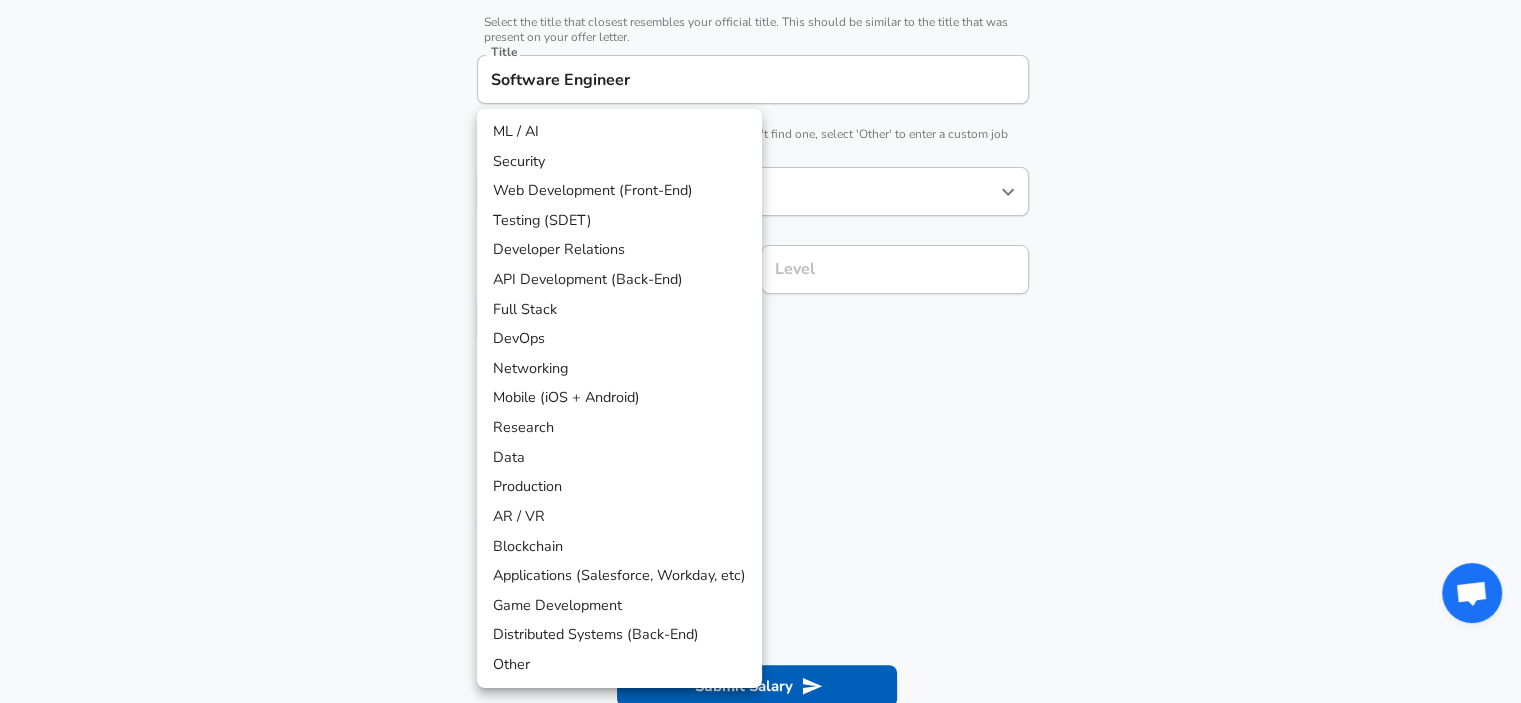 scroll, scrollTop: 560, scrollLeft: 0, axis: vertical 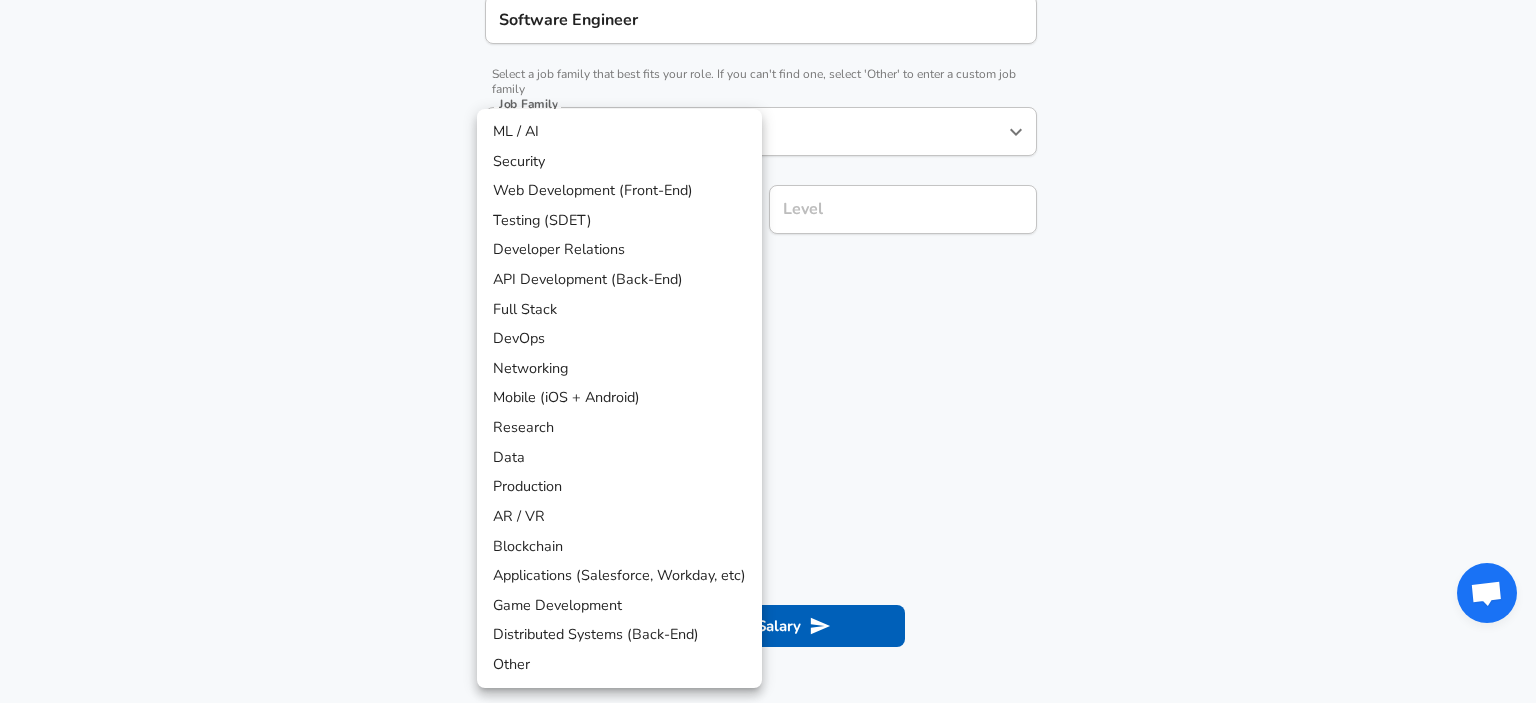 click on "API Development (Back-End)" at bounding box center [619, 280] 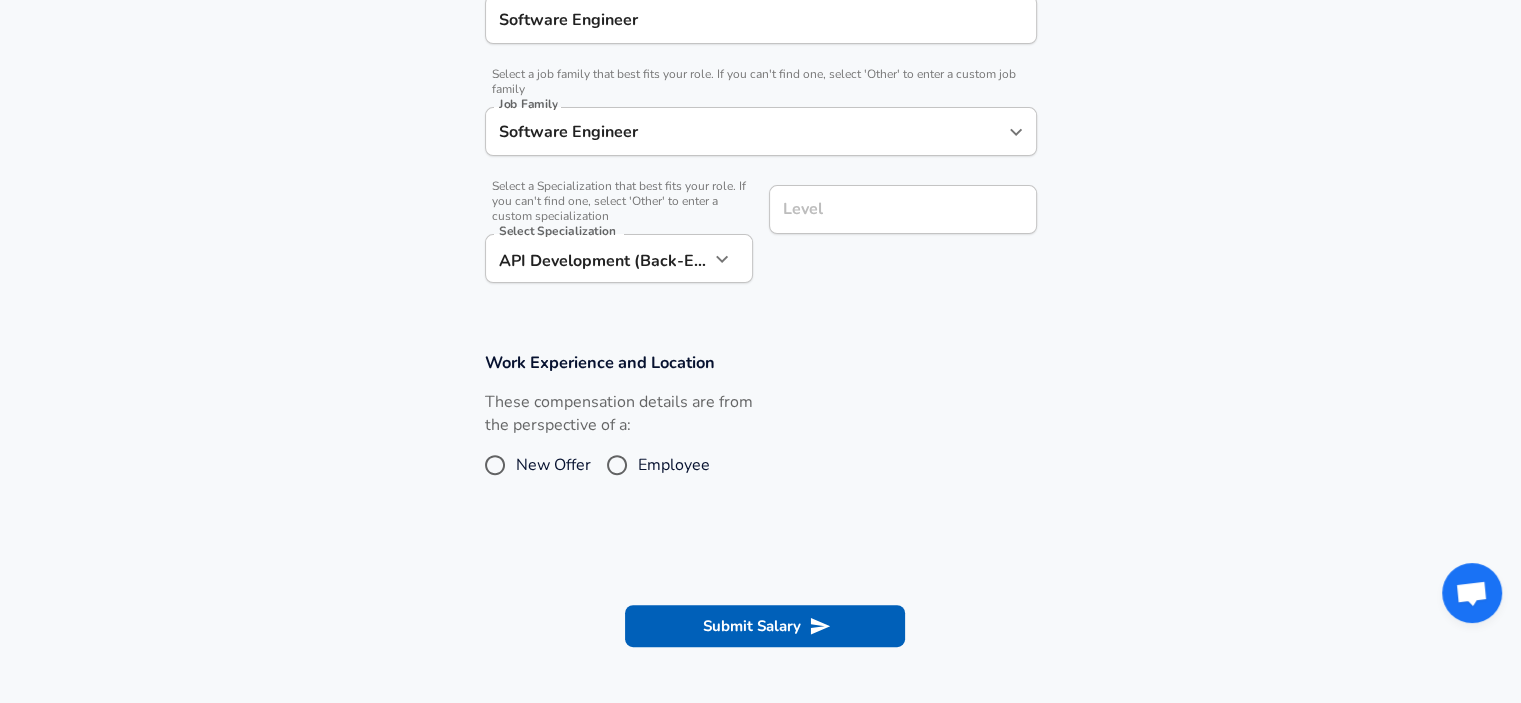 click on "Company & Title Information &nbsp; Enter the company you received your offer from Company [COMPANY] Company &nbsp; Select the title that closest resembles your official title. This should be similar to the title that was present on your offer letter. Title Software Engineer Title &nbsp; Select a job family that best fits your role. If you can't find one, select 'Other' to enter a custom job family Job Family Software Engineer Job Family &nbsp; Select a Specialization that best fits your role. If you can't find one, select 'Other' to enter a custom specialization Select Specialization API Development (Back-End) API Development (Back-End) Select Specialization Level Level" at bounding box center [760, 62] 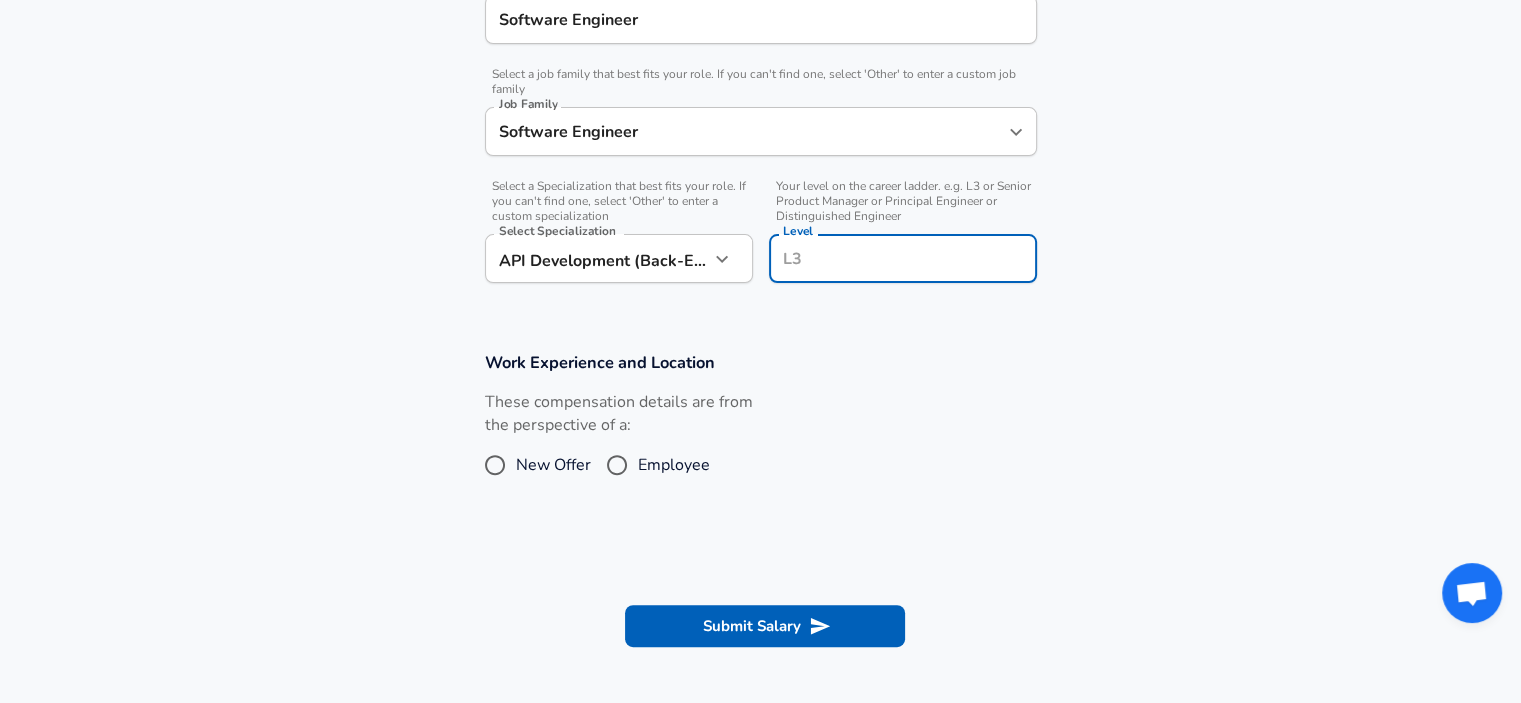 click on "Level" at bounding box center [903, 258] 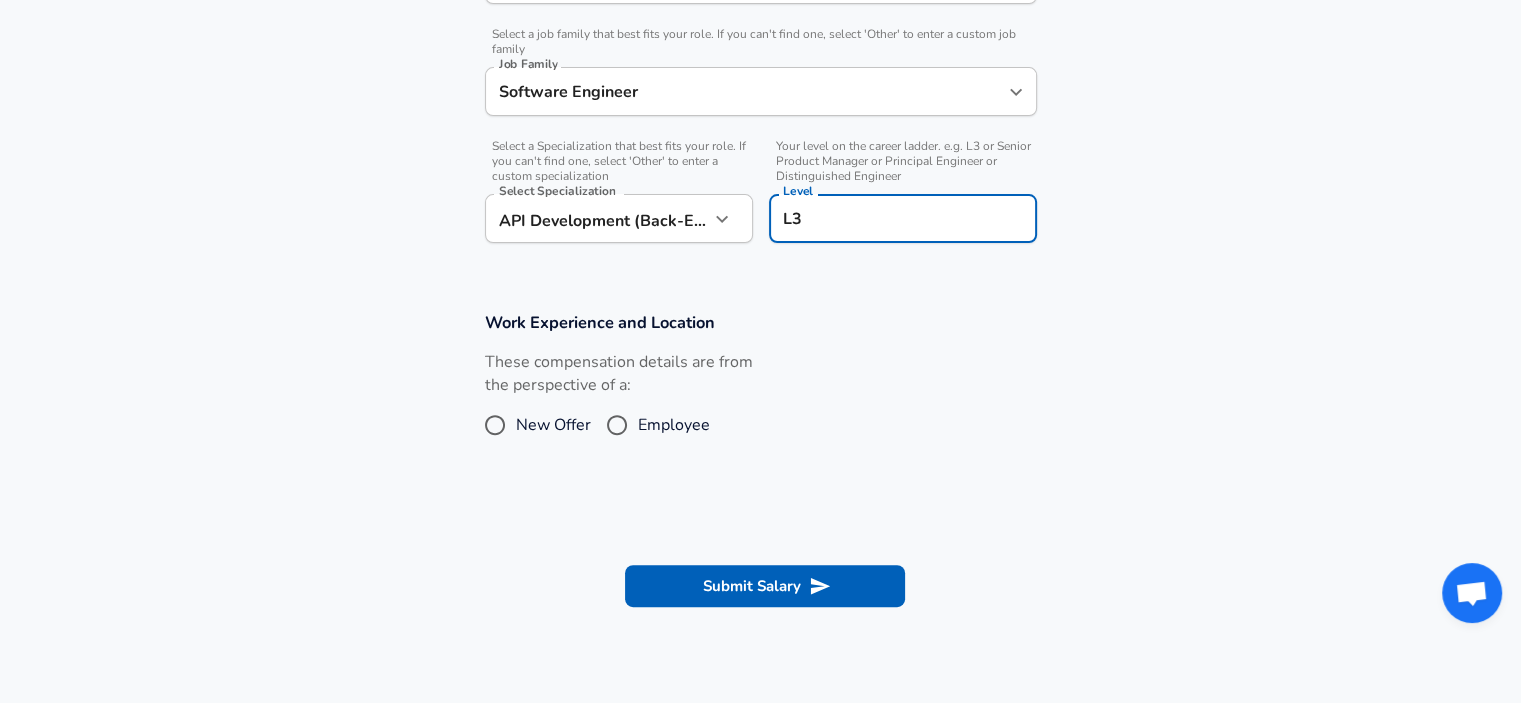 type on "L3" 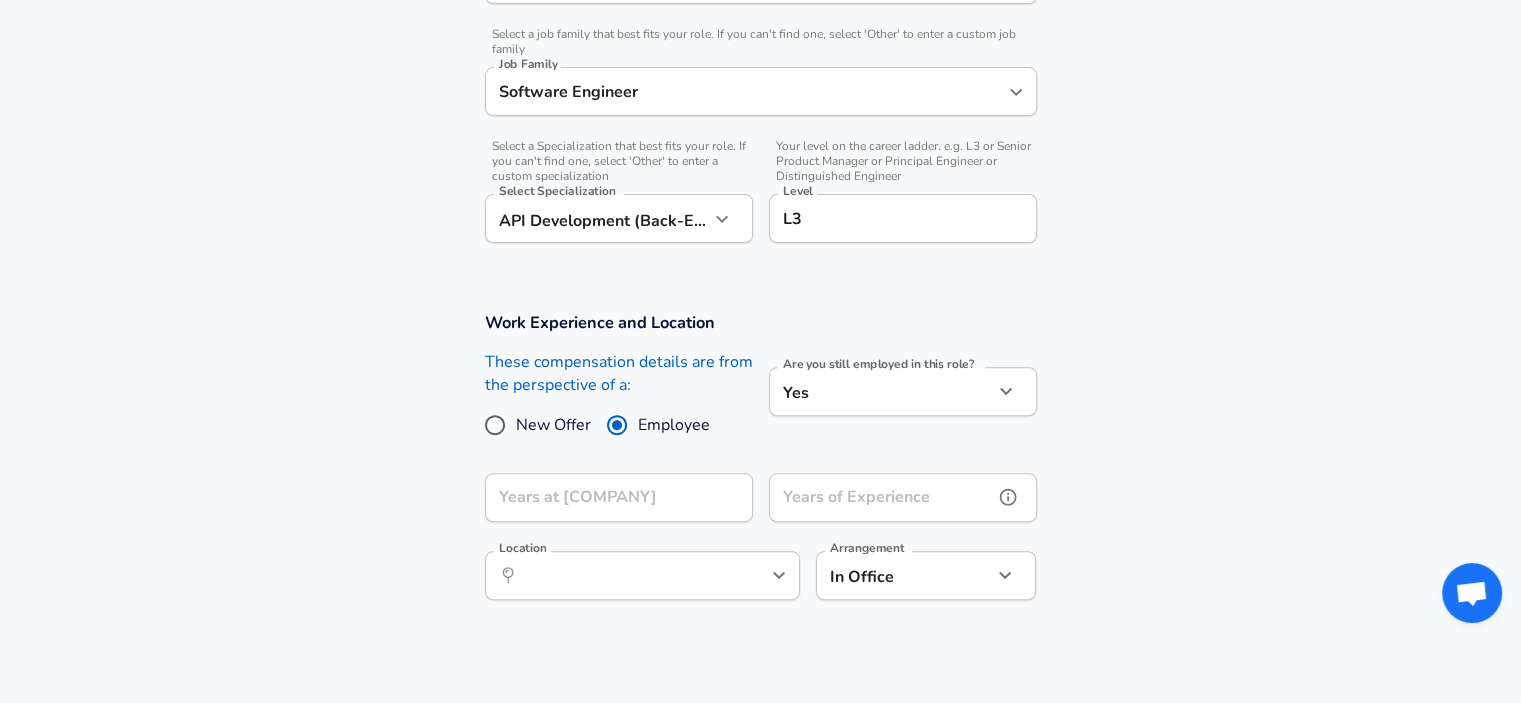 click on "Years of Experience" at bounding box center [881, 497] 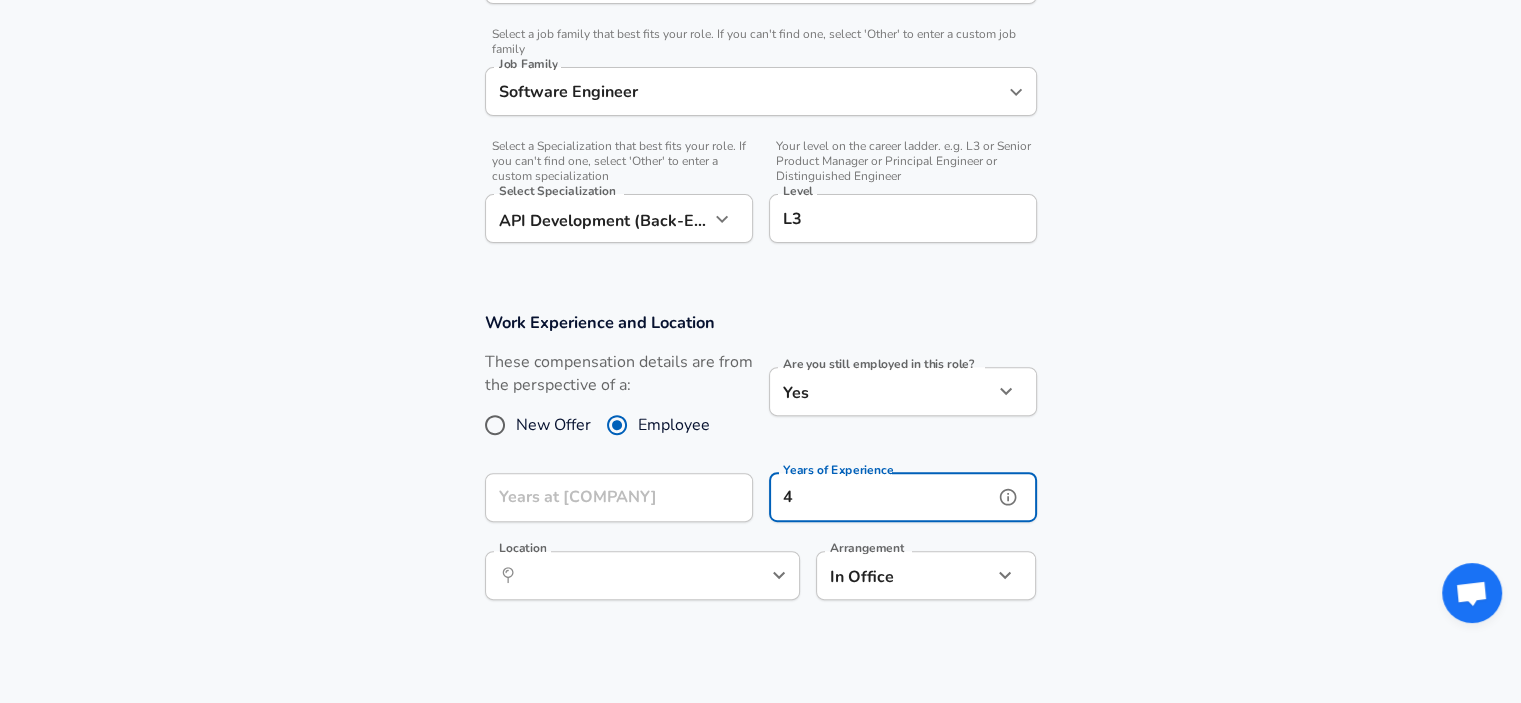 type on "4" 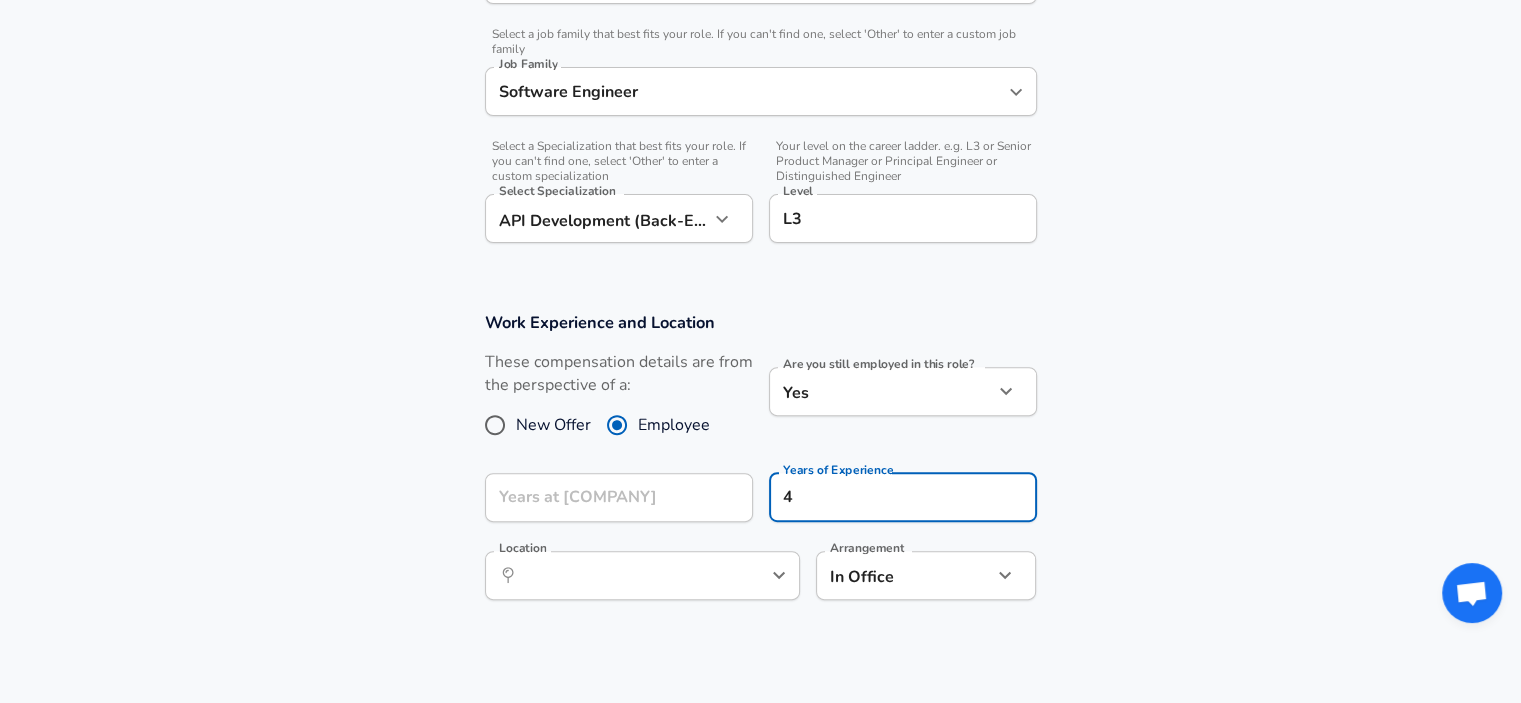 click on "Work Experience and Location These compensation details are from the perspective of a: New Offer Employee Are you still employed in this role? Yes yes Are you still employed in this role? Years at [COMPANY] Years at [COMPANY] Years of Experience 4 Years of Experience Location &nbsp; Location Arrangement In Office office Arrangement" at bounding box center [760, 466] 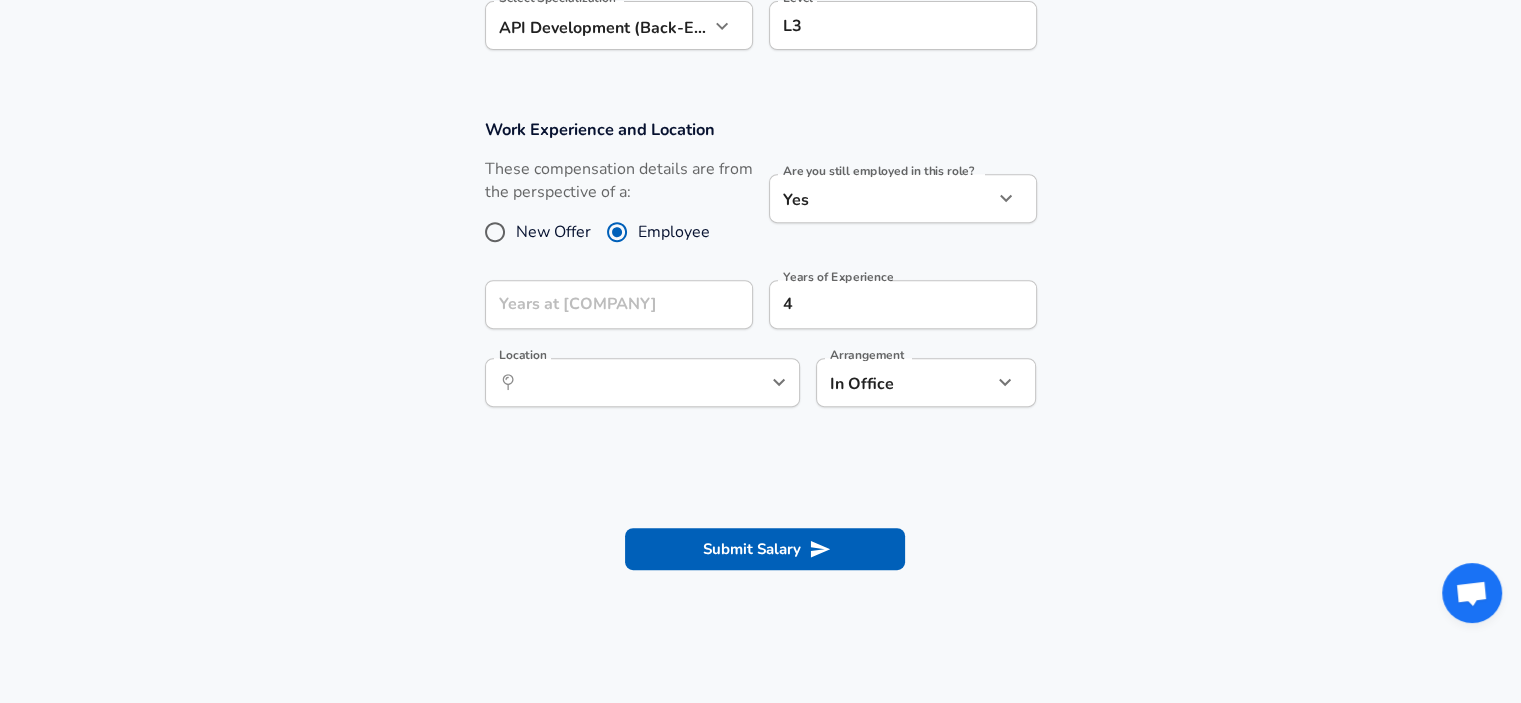 scroll, scrollTop: 800, scrollLeft: 0, axis: vertical 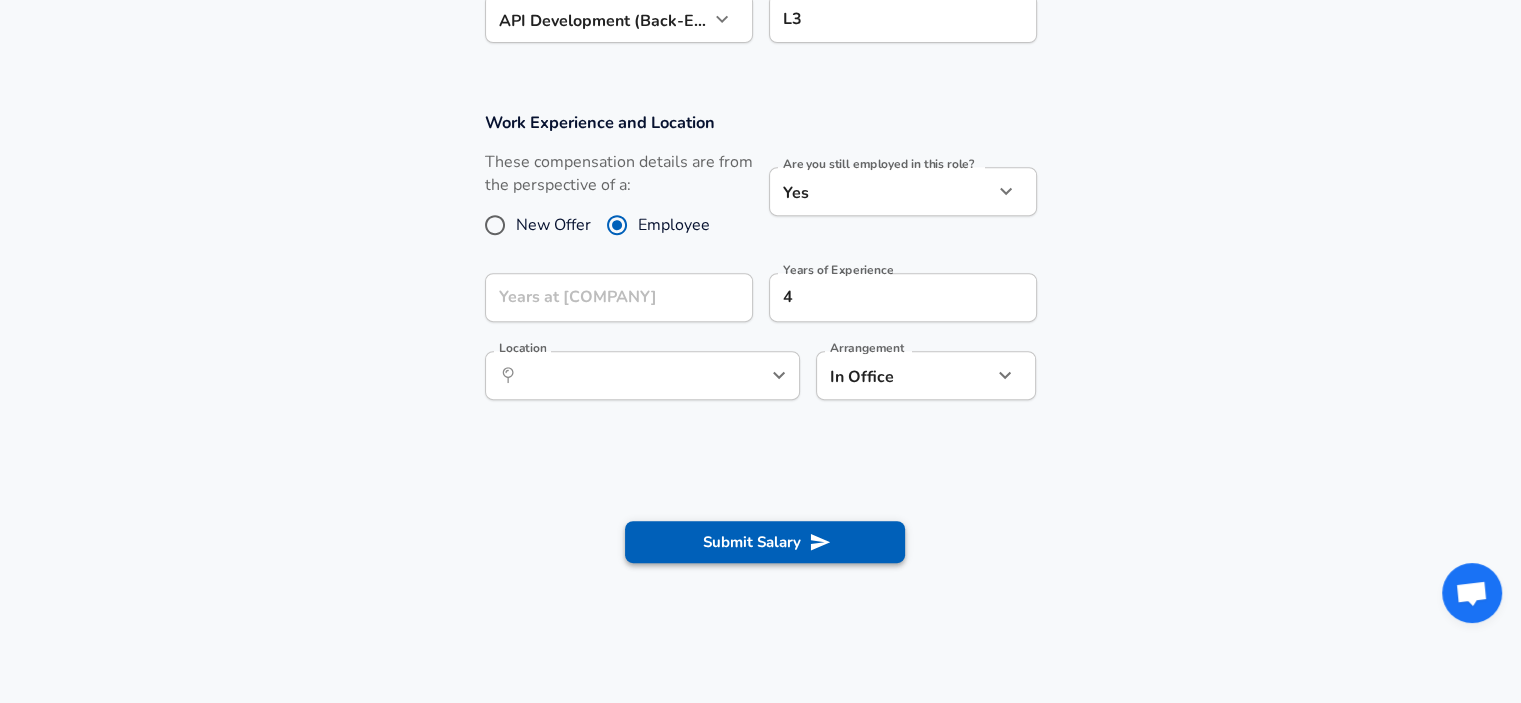 click on "Submit Salary" at bounding box center [765, 542] 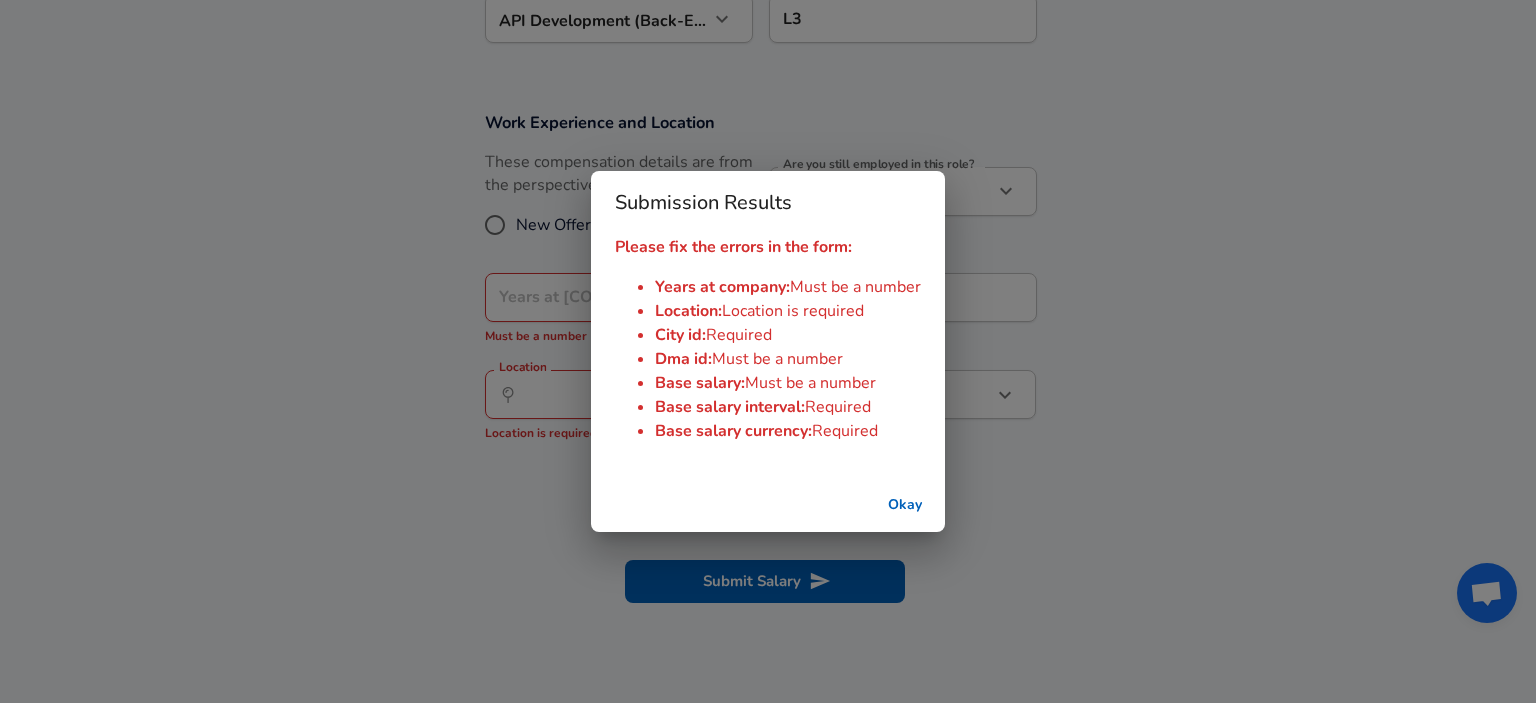 click on "Okay" at bounding box center (905, 505) 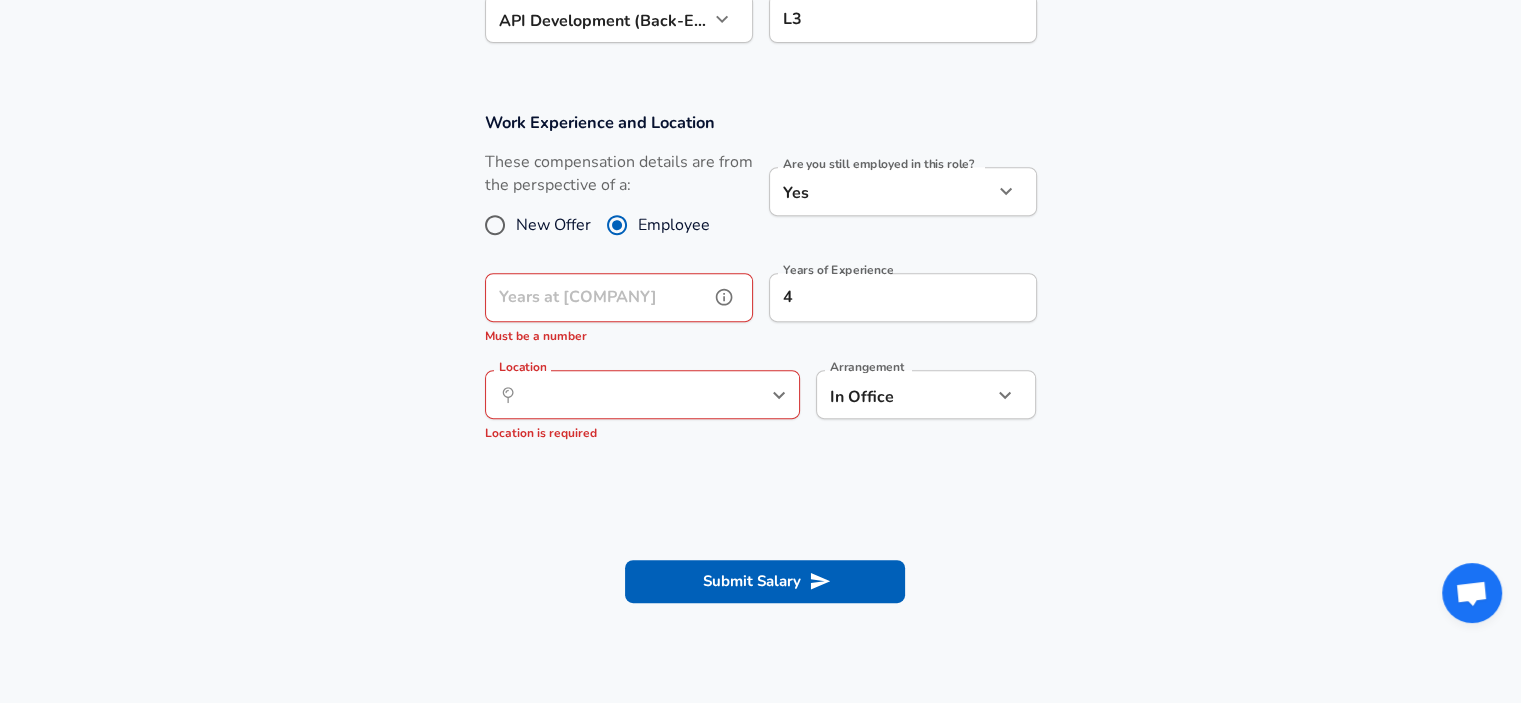 click on "Years at [COMPANY]" at bounding box center [597, 297] 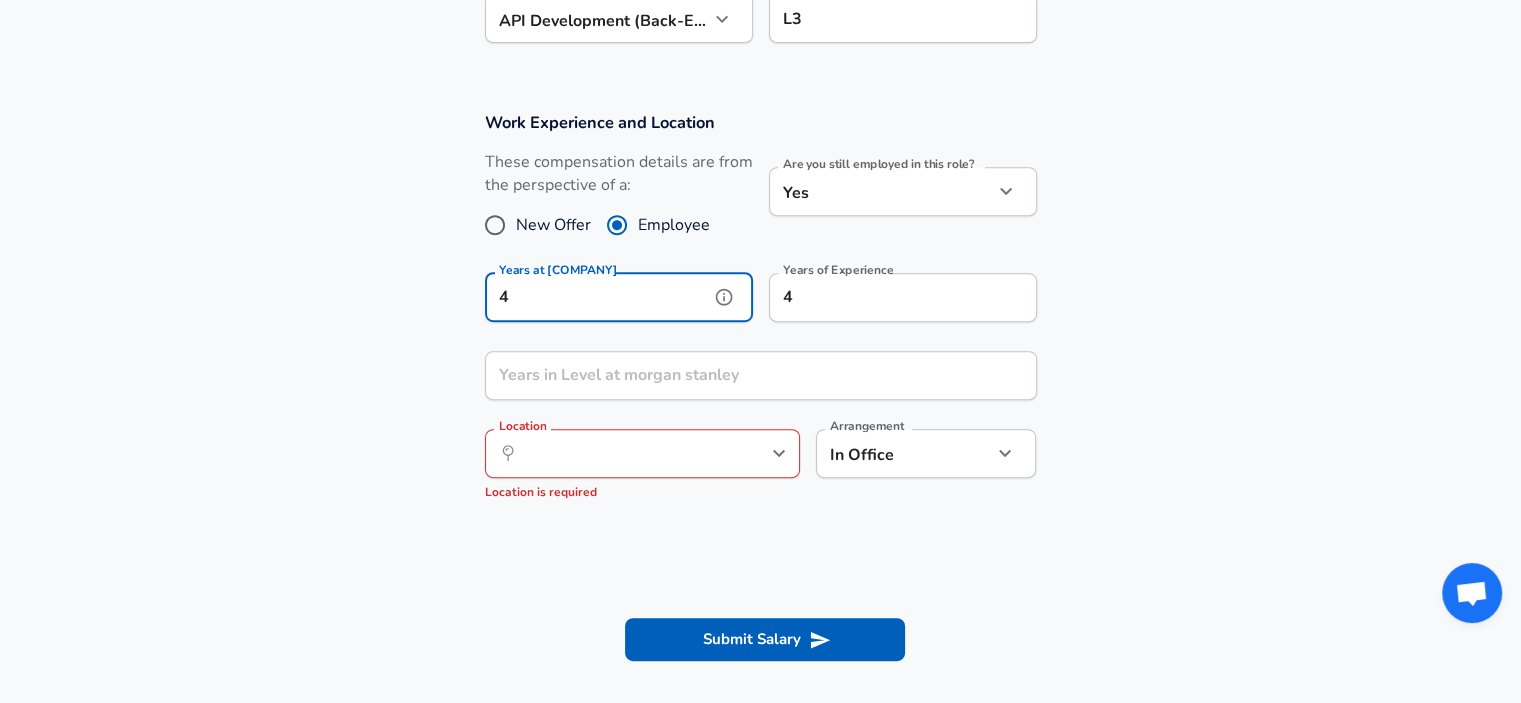 type on "4" 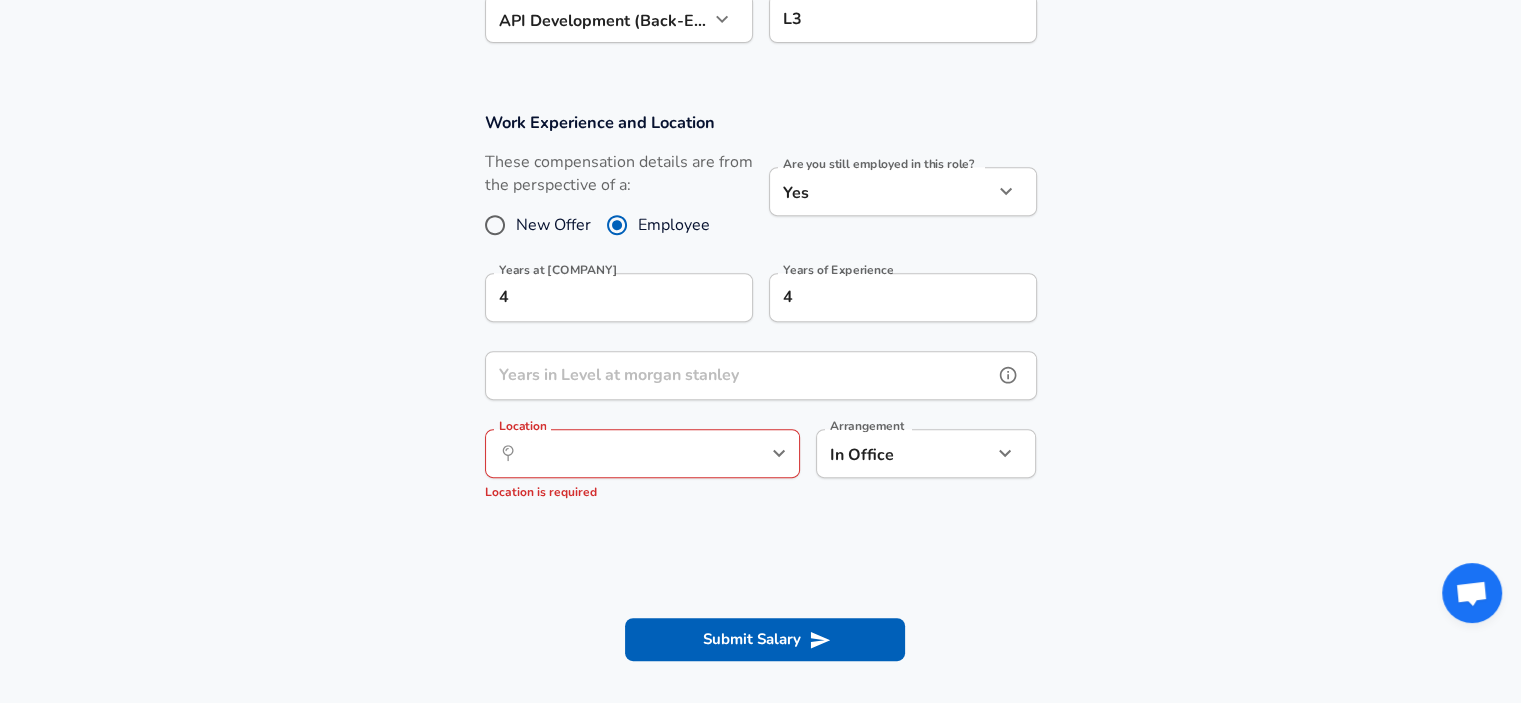 click on "Years in Level at morgan stanley" at bounding box center [739, 375] 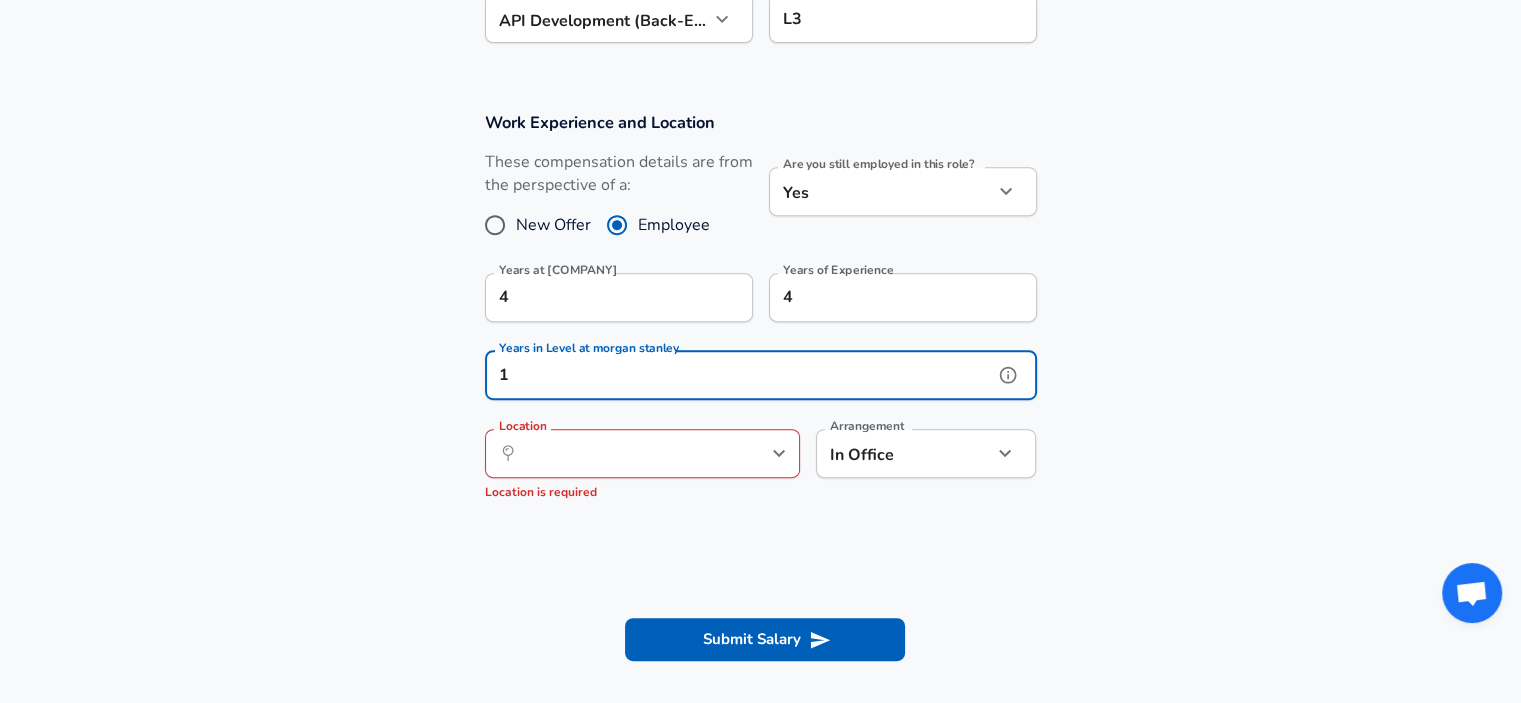 type on "1" 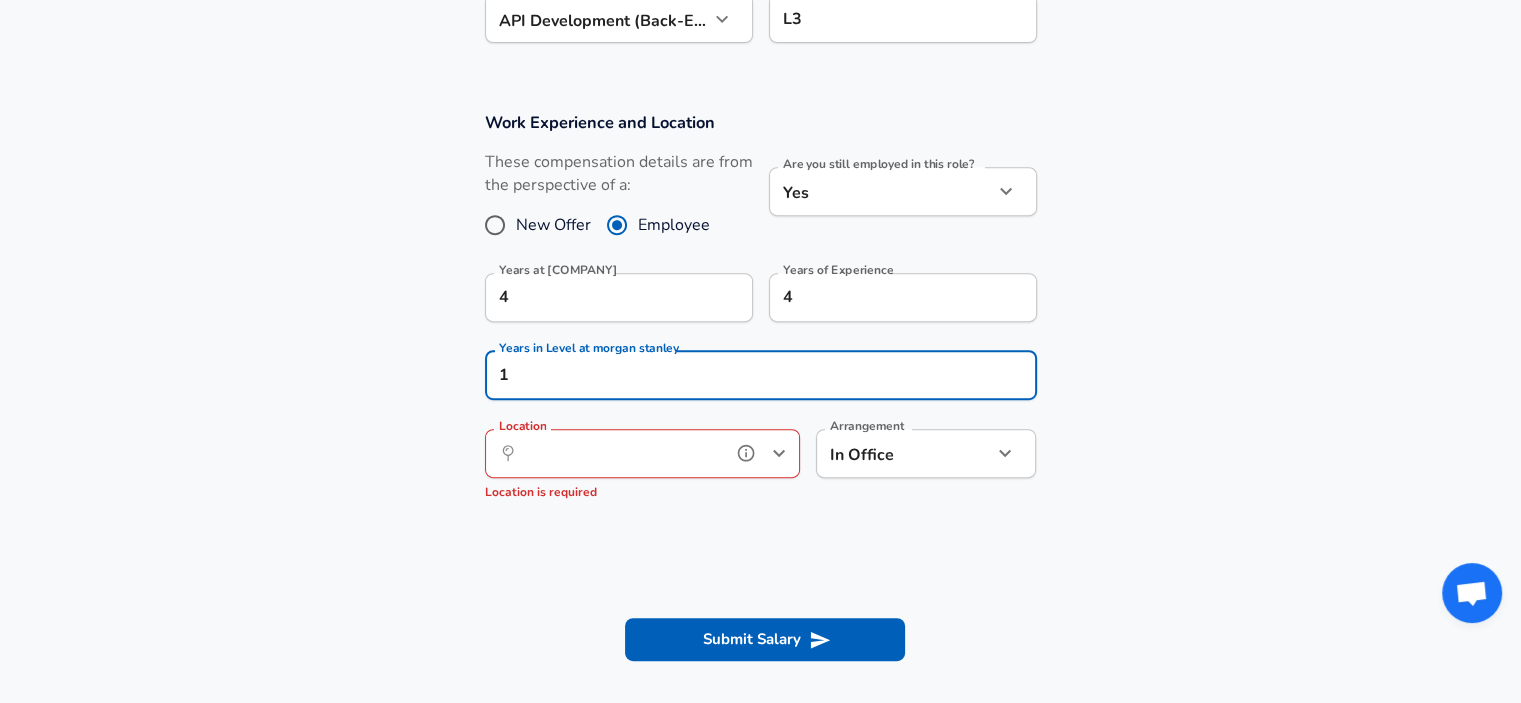 click on "Location" at bounding box center (620, 453) 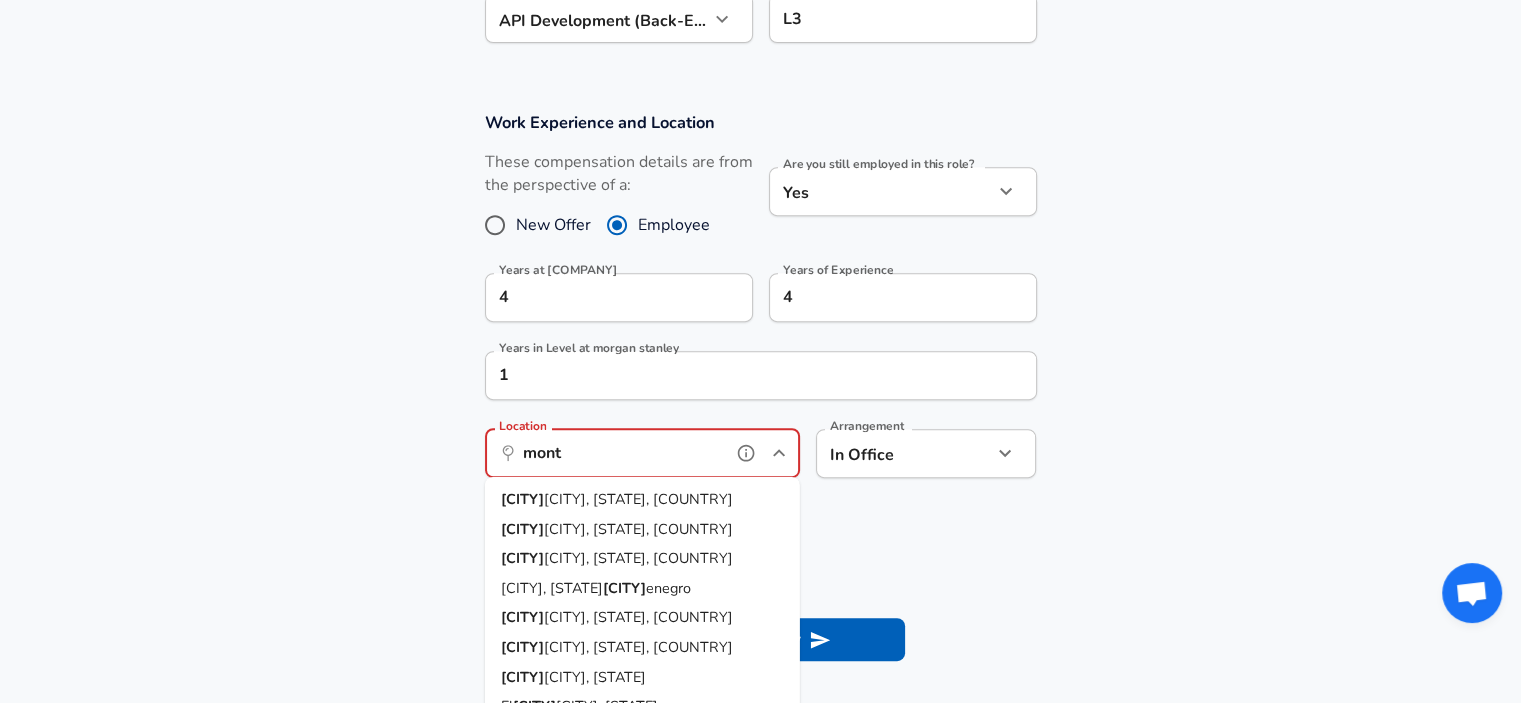 click on "[CITY], [STATE], [COUNTRY]" at bounding box center [638, 528] 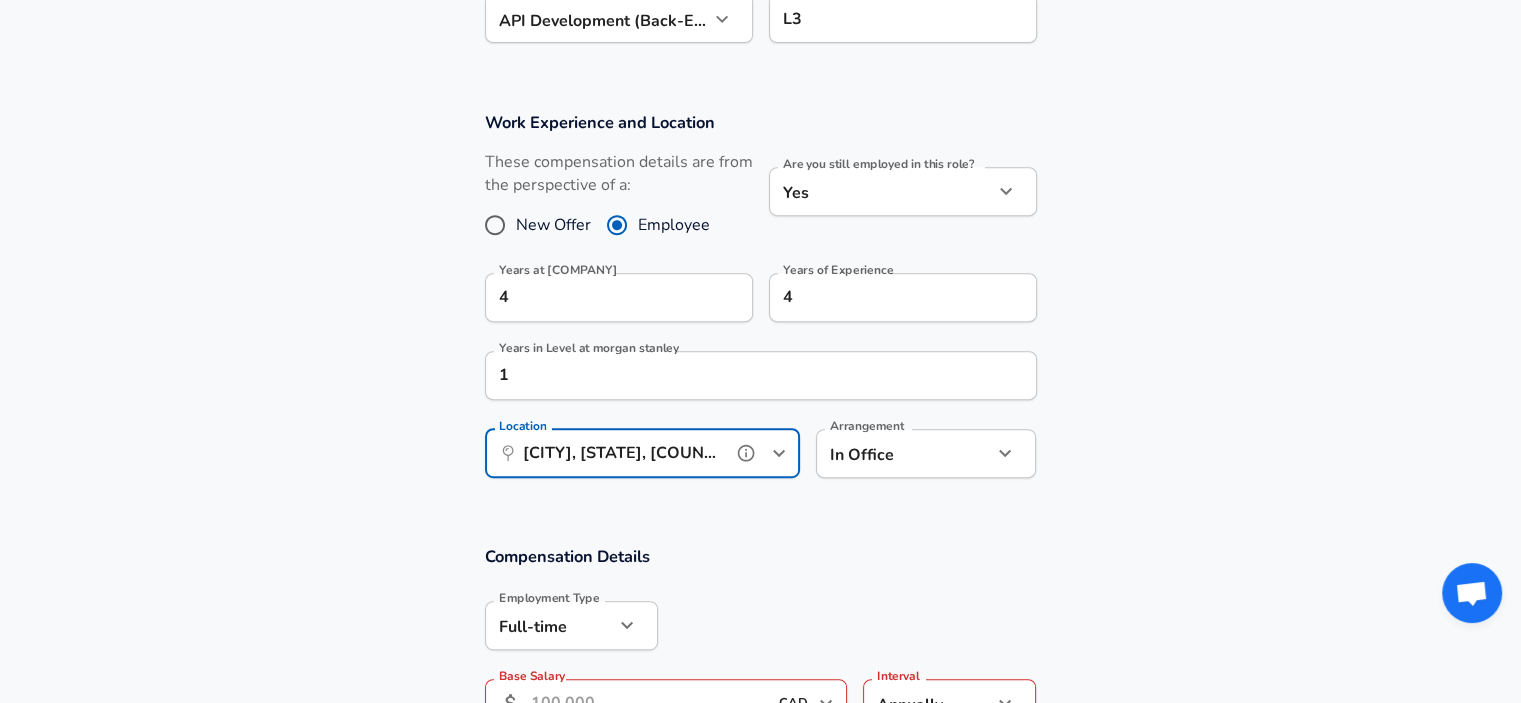 type on "[CITY], [STATE], [COUNTRY]" 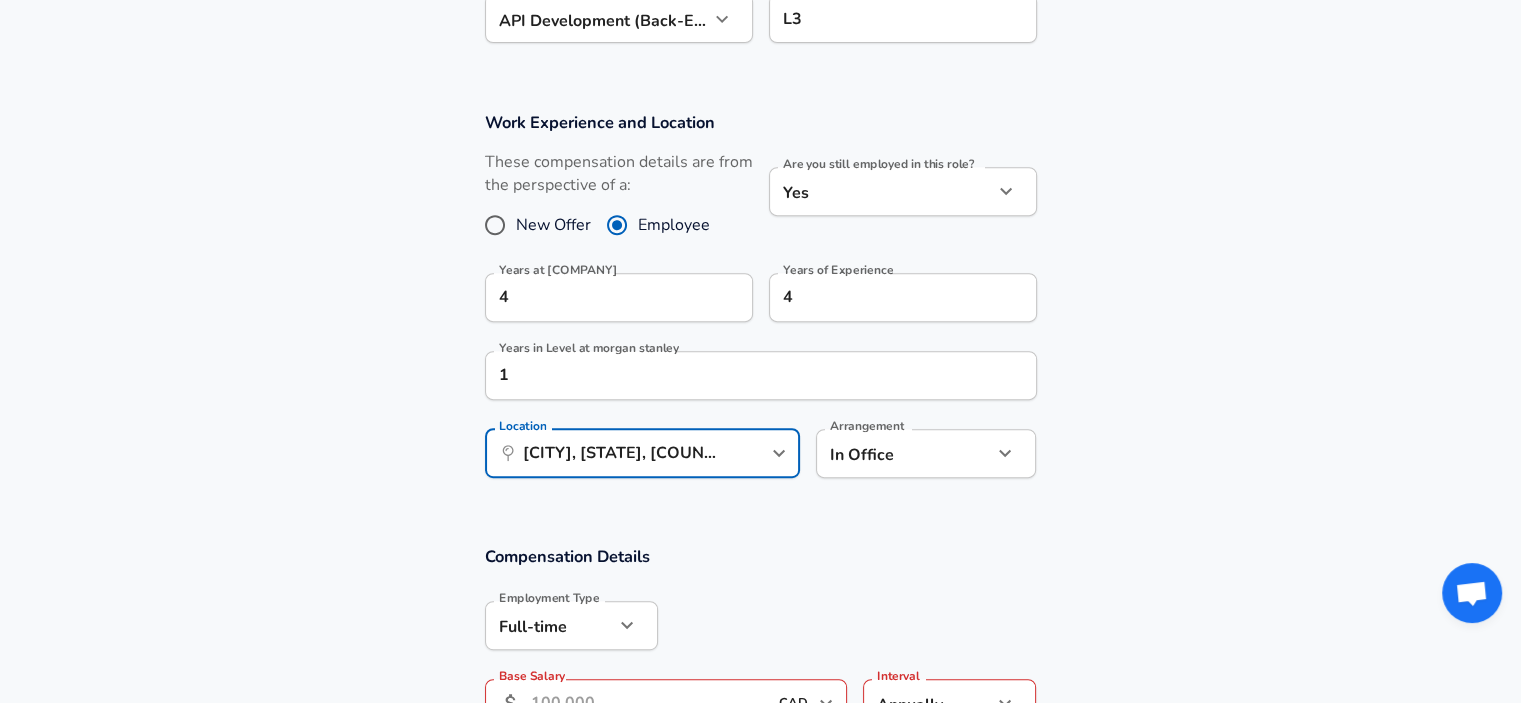 click on "Compensation Details Employment Type Full-time full_time Employment Type Base Salary &nbsp; CAD &nbsp; Required Base Salary Must be a number Interval Annually yearly Interval Required Stock Information &nbsp; Stock Grant Type RSUs stock Stock Grant Type Average &nbsp; Yearly &nbsp; Stock Award &nbsp; CAD &nbsp; Average &nbsp; Yearly &nbsp; Stock Award &nbsp; How much in stock will you be compensated this year. Include any overlapping stock grants, appreciation or depreciation over time, and &nbsp; annualize the value . Additional Compensation &nbsp; Stock Bonus" at bounding box center (760, 809) 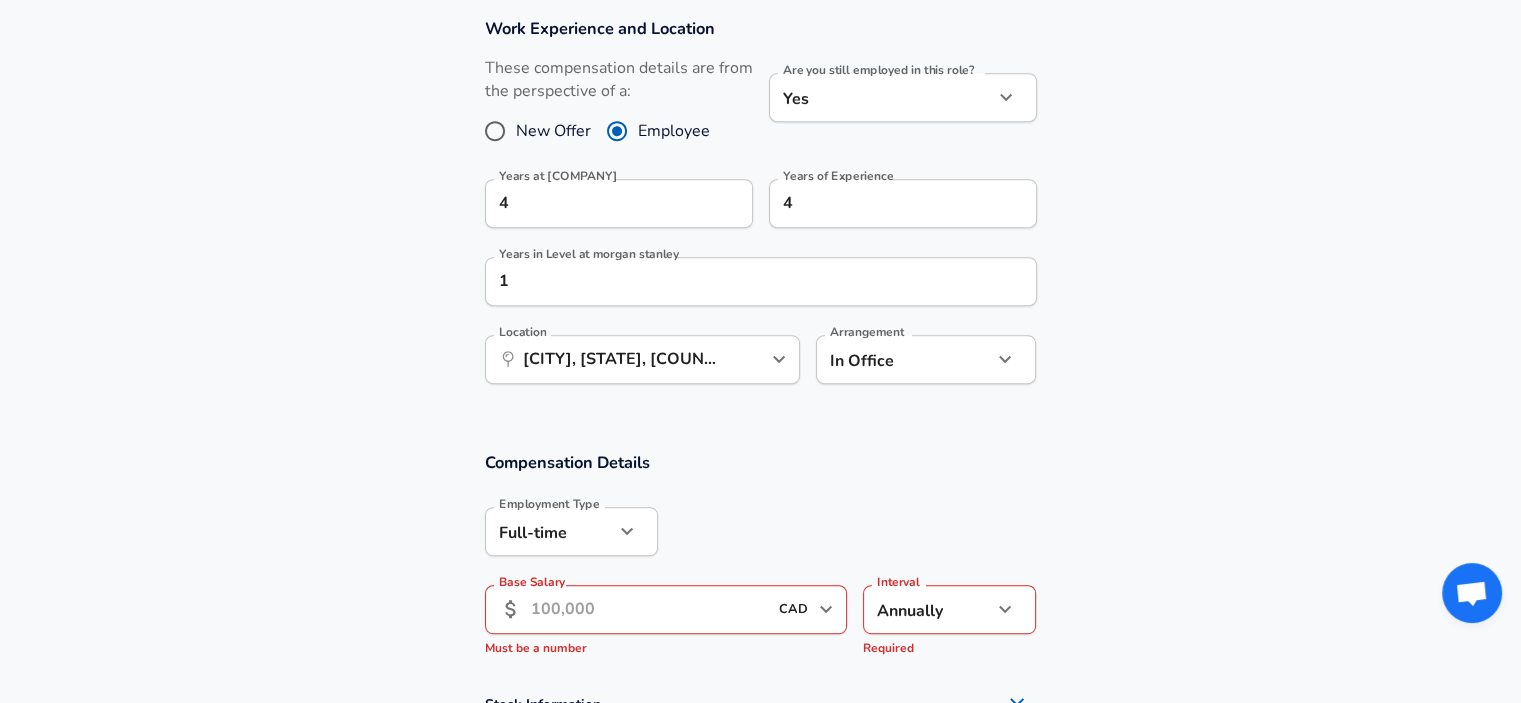 scroll, scrollTop: 1000, scrollLeft: 0, axis: vertical 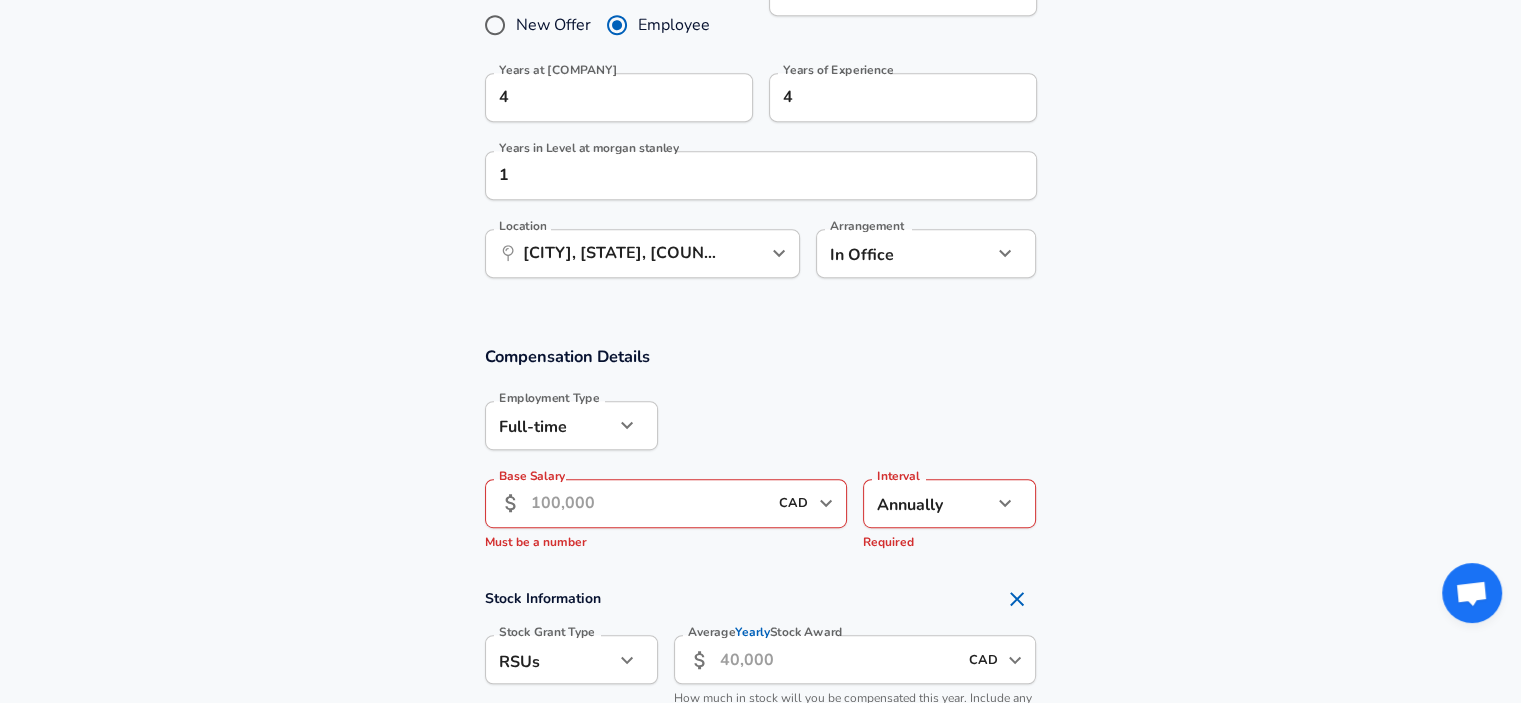 click on "Base Salary" at bounding box center (649, 503) 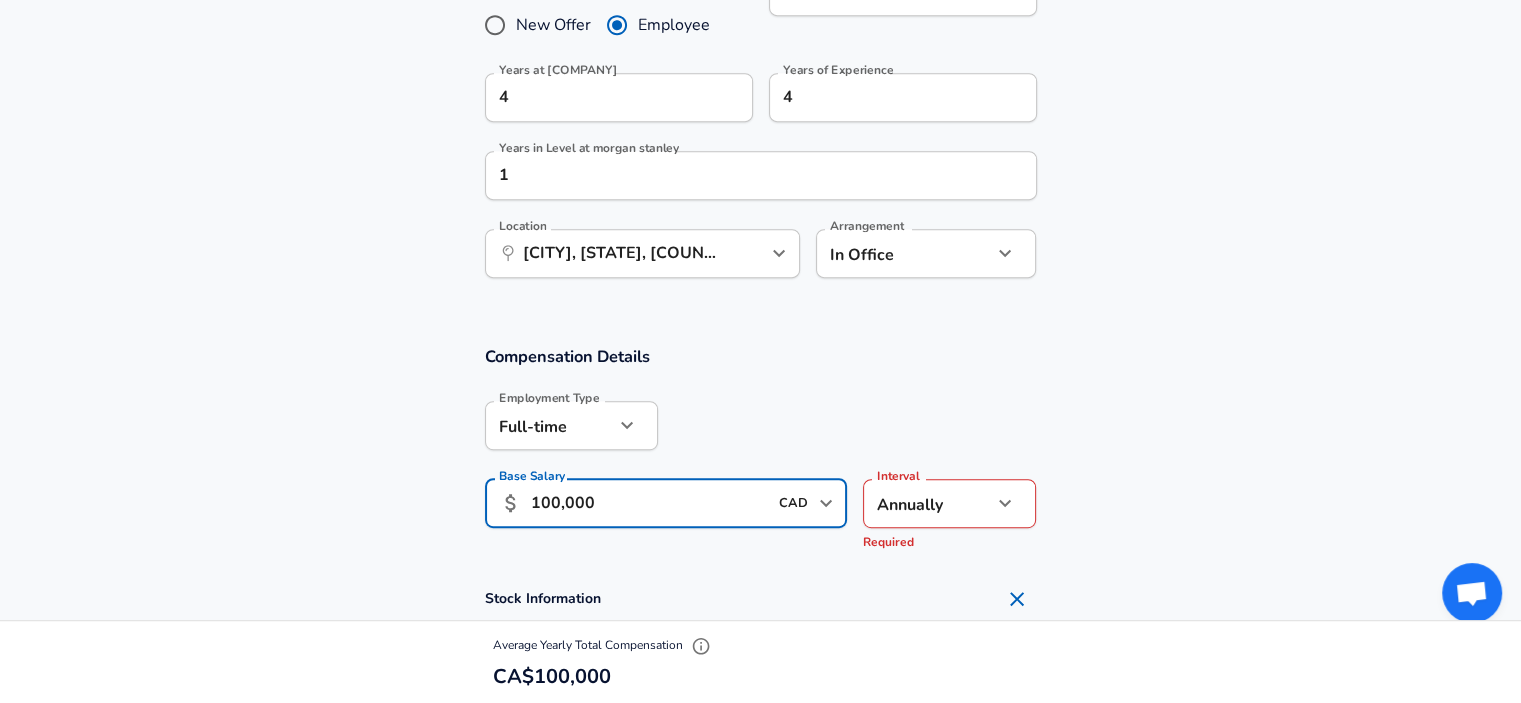 type on "100,000" 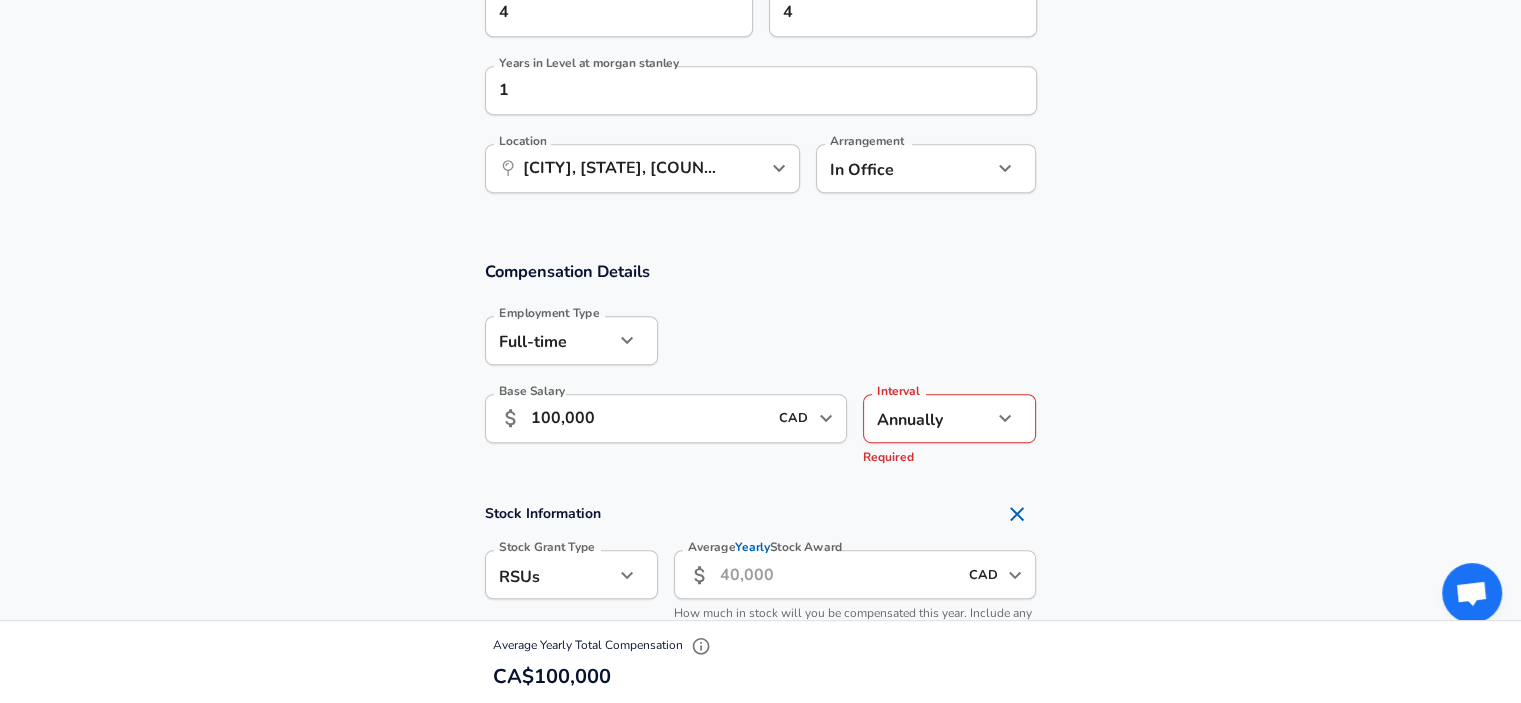 scroll, scrollTop: 1200, scrollLeft: 0, axis: vertical 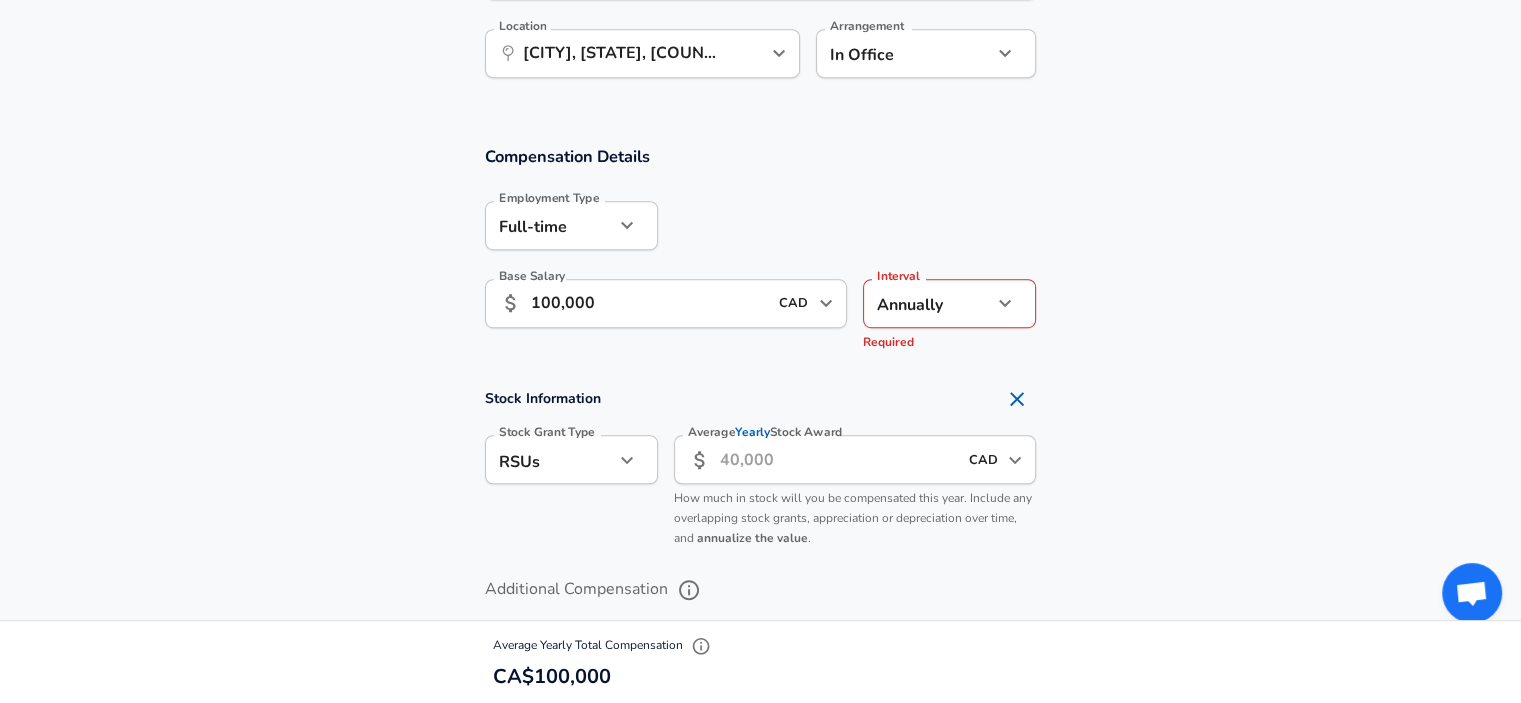 click 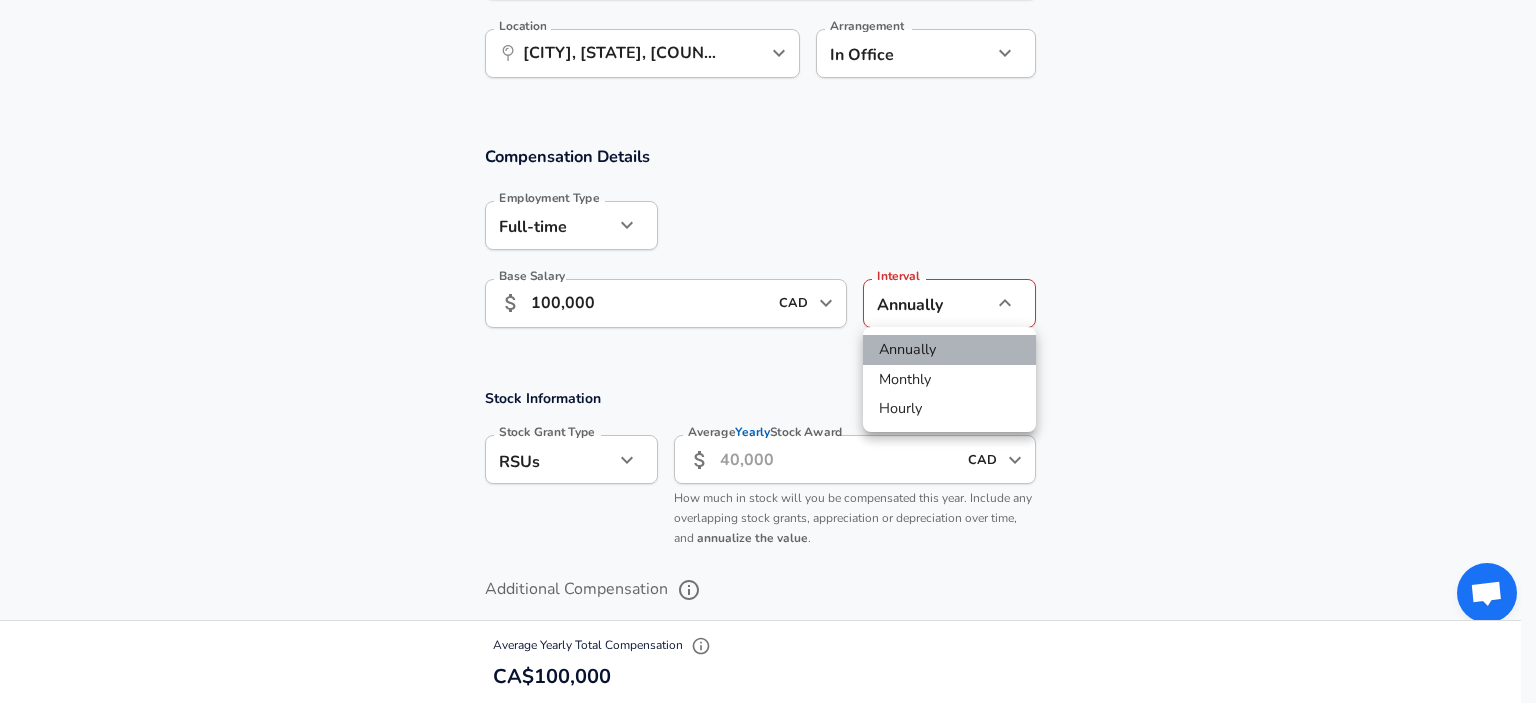 click on "Annually" at bounding box center (949, 350) 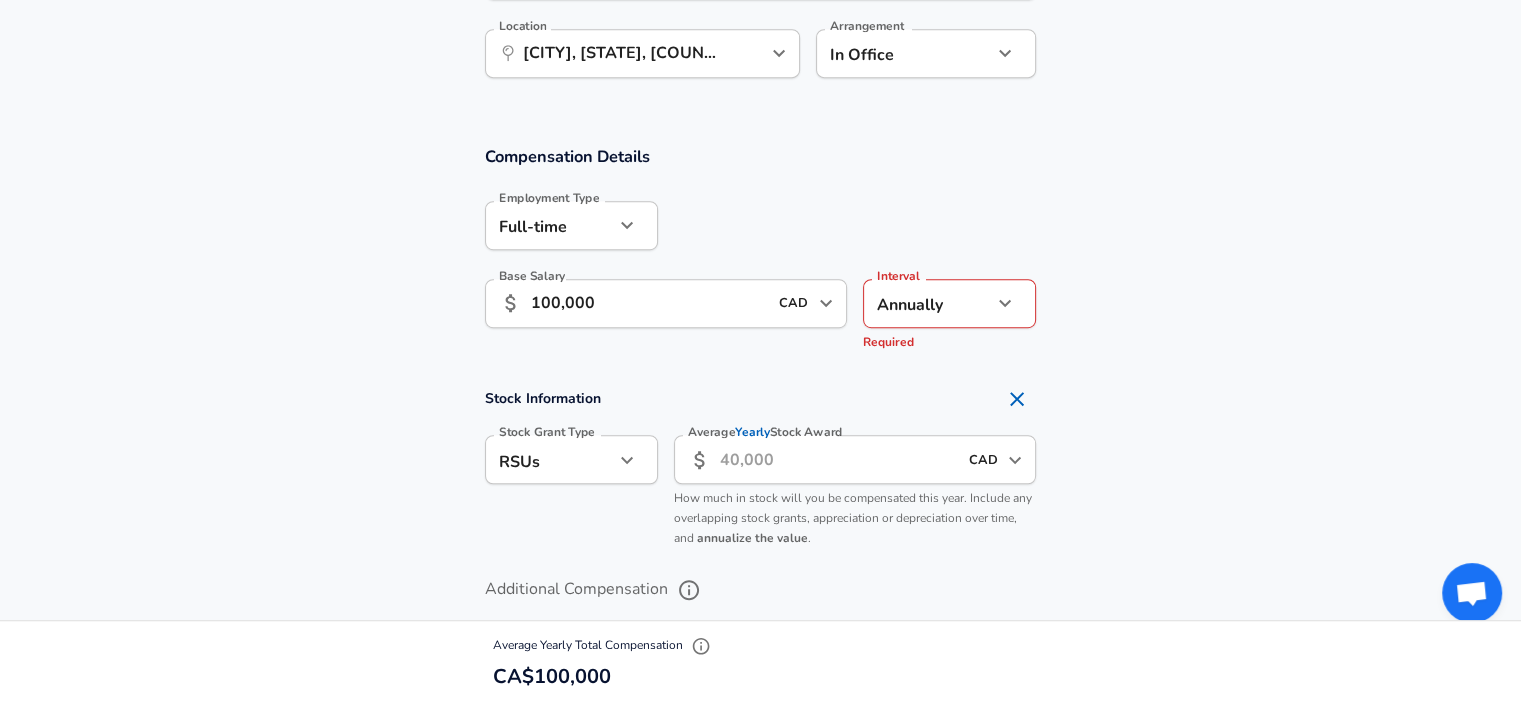 click on "Compensation Details Employment Type Full-time full_time Employment Type Base Salary &nbsp; 100,000 CAD &nbsp; Required Base Salary Interval Annually yearly Interval Required" at bounding box center [760, 253] 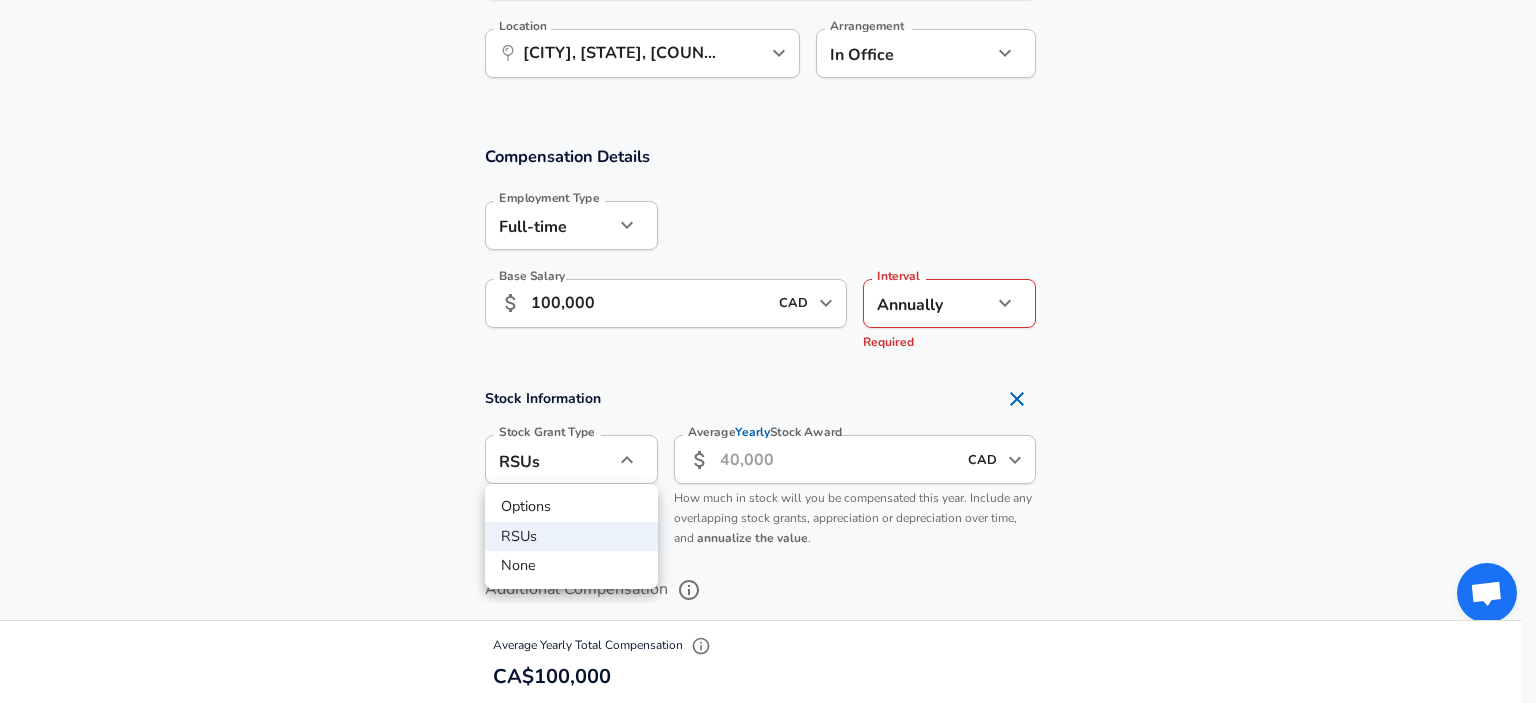 click on "None" at bounding box center [571, 566] 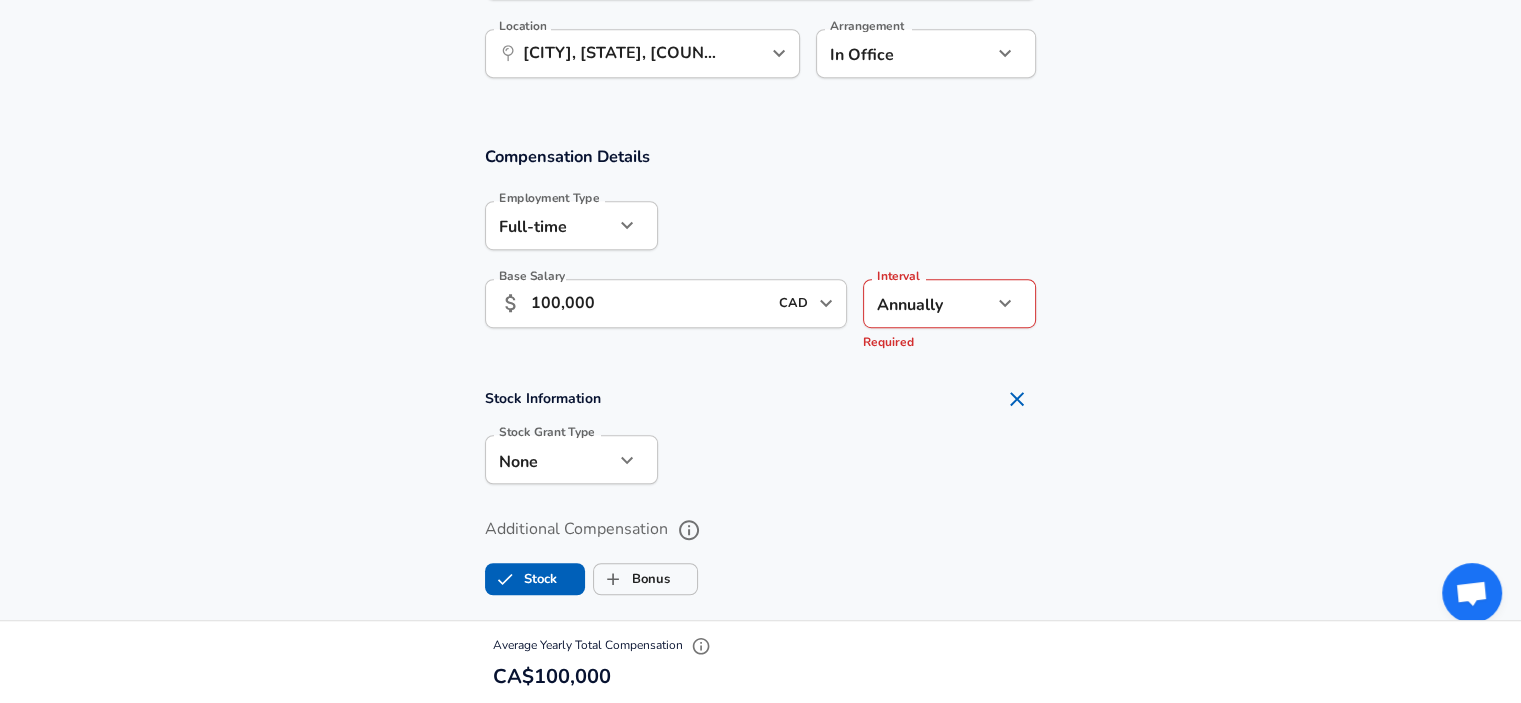 click on "Stock Information  Stock Grant Type None none Stock Grant Type" at bounding box center [760, 438] 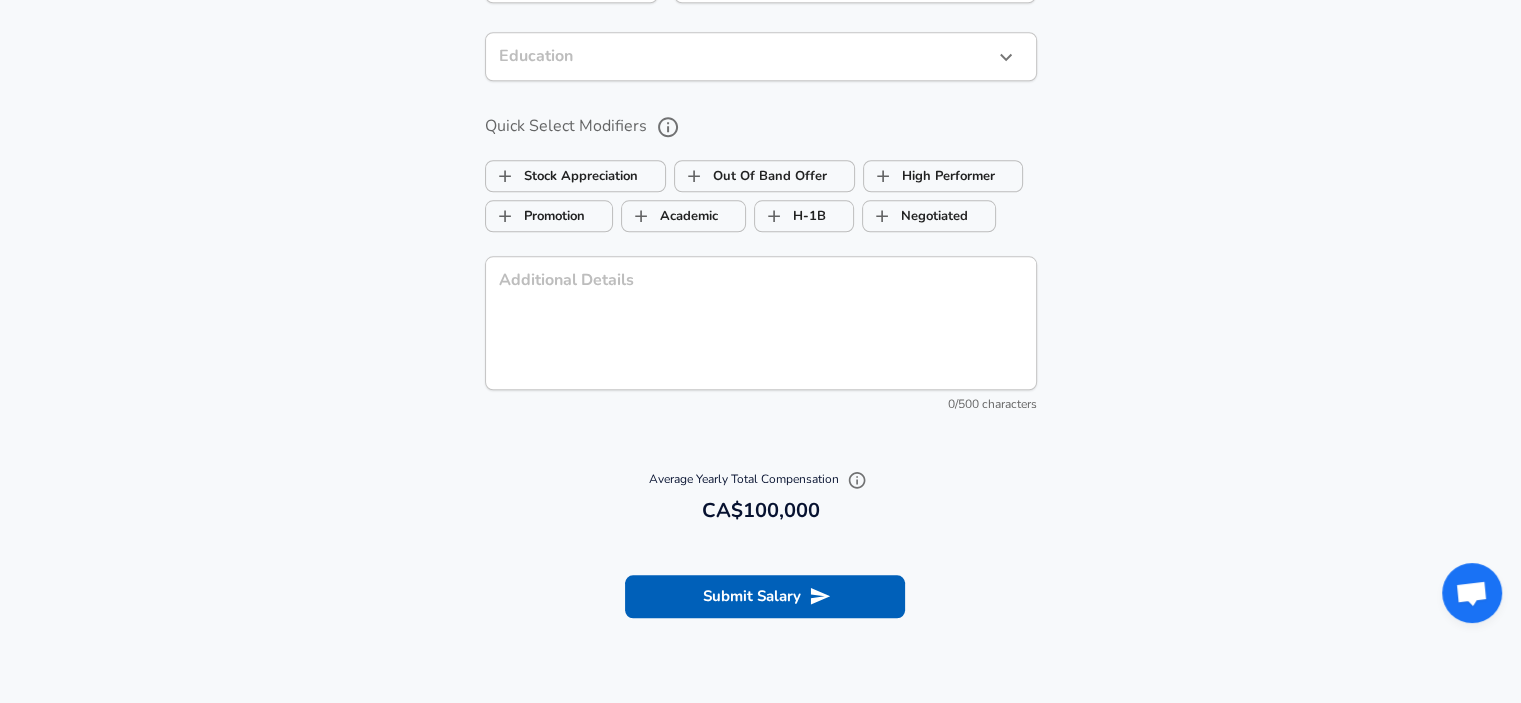 scroll, scrollTop: 2000, scrollLeft: 0, axis: vertical 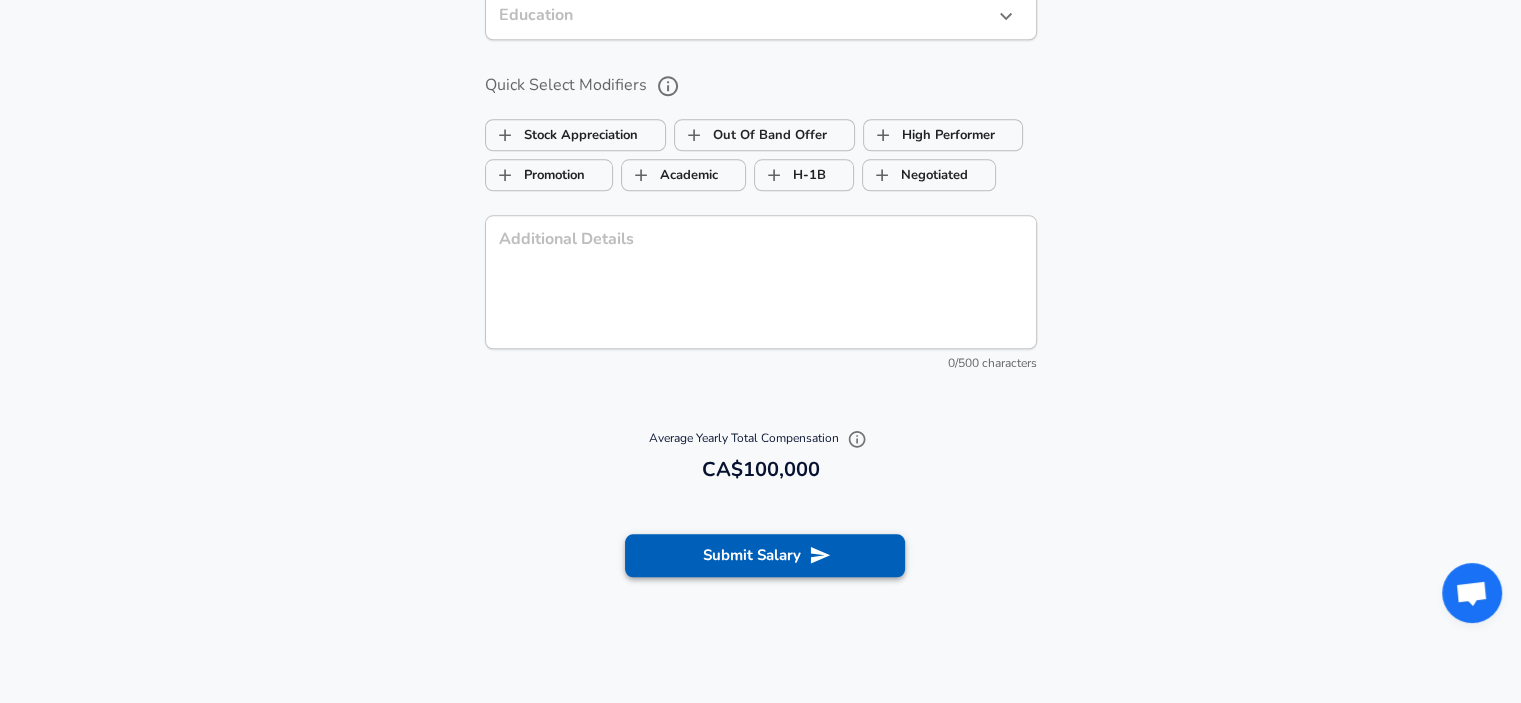 click on "Submit Salary" at bounding box center (765, 555) 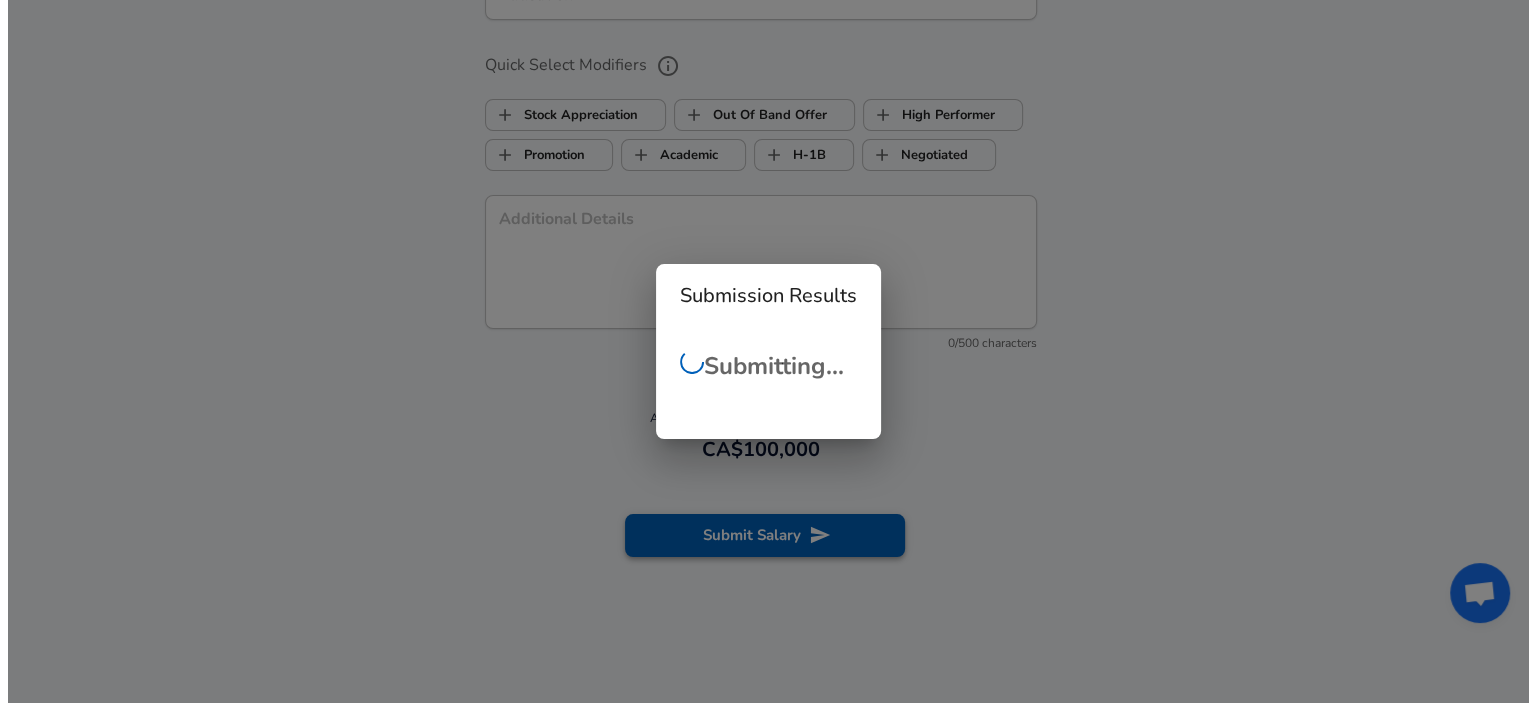 scroll, scrollTop: 1980, scrollLeft: 0, axis: vertical 